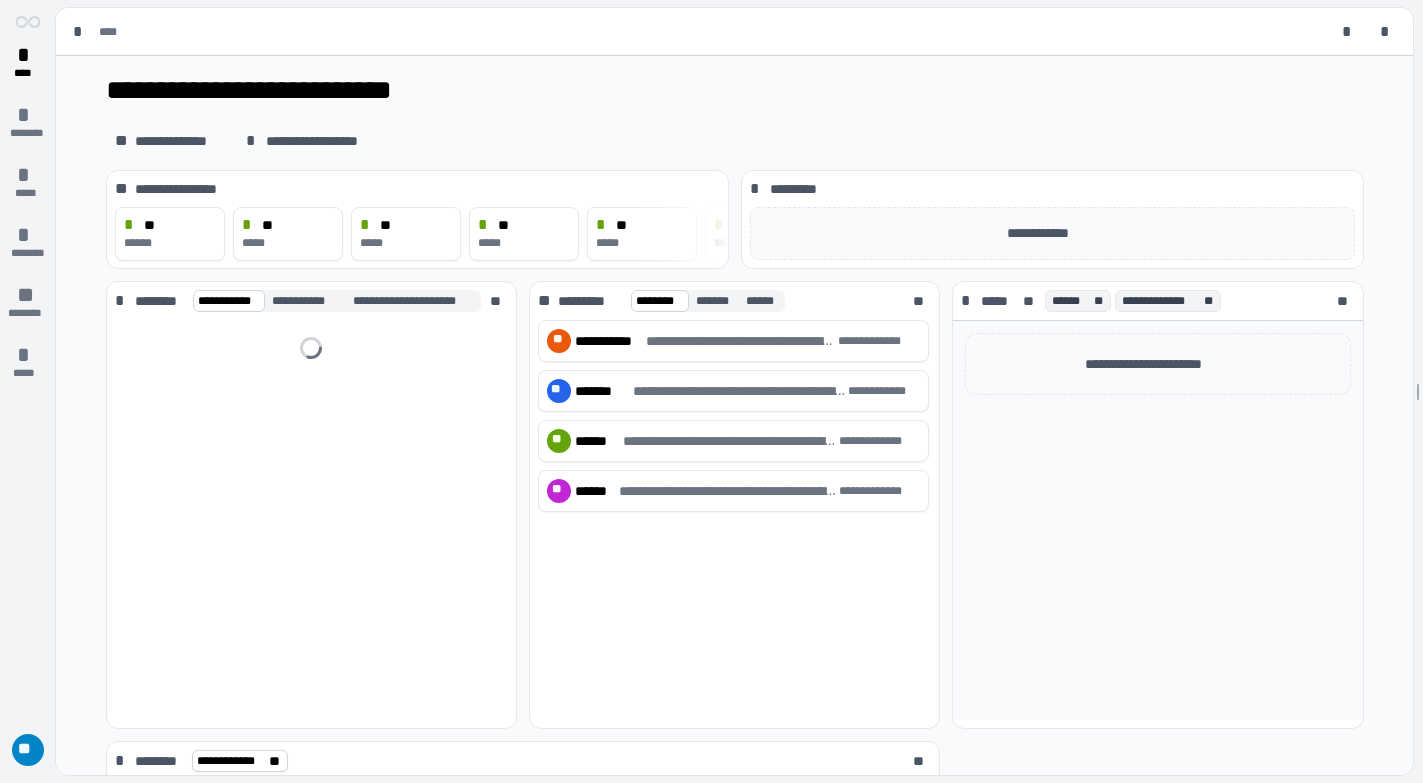 scroll, scrollTop: 0, scrollLeft: 0, axis: both 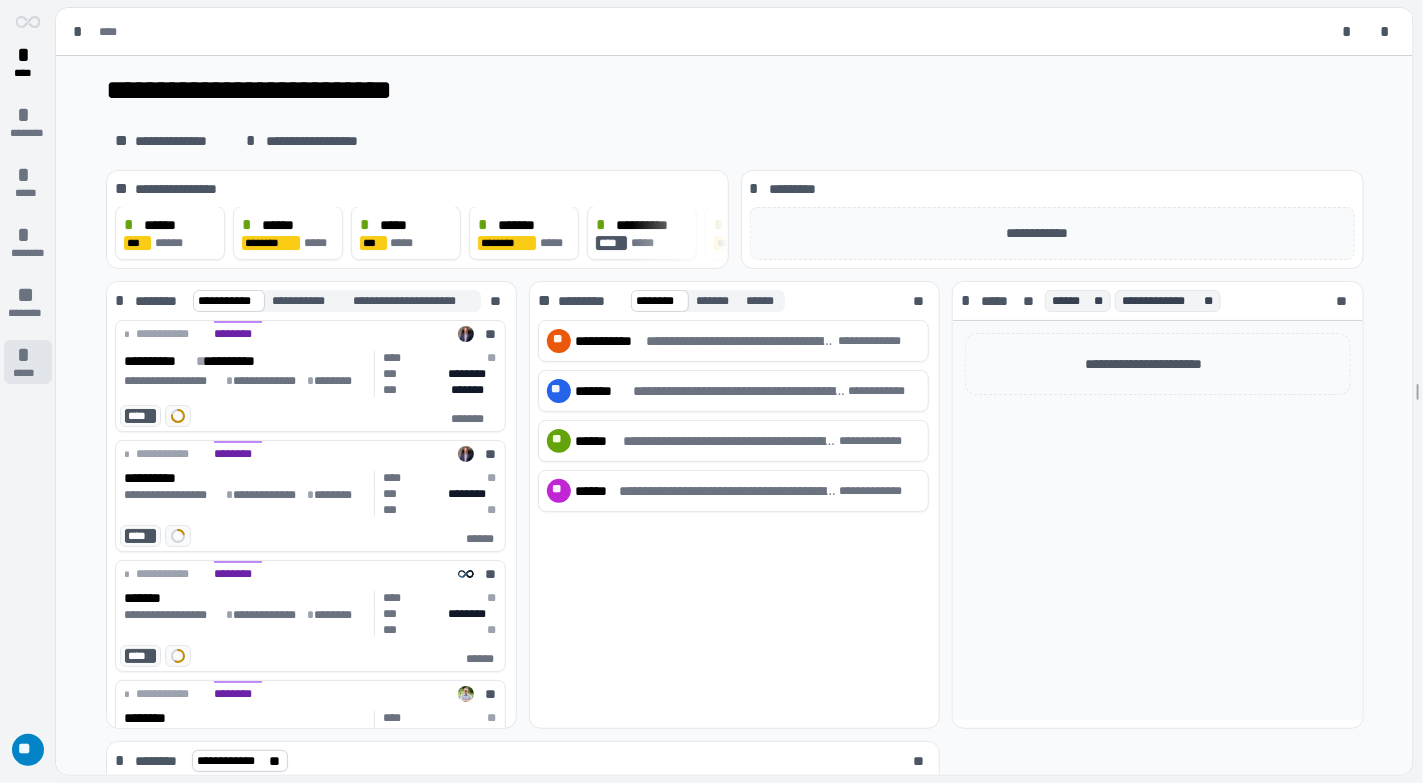 click on "*" at bounding box center [28, 355] 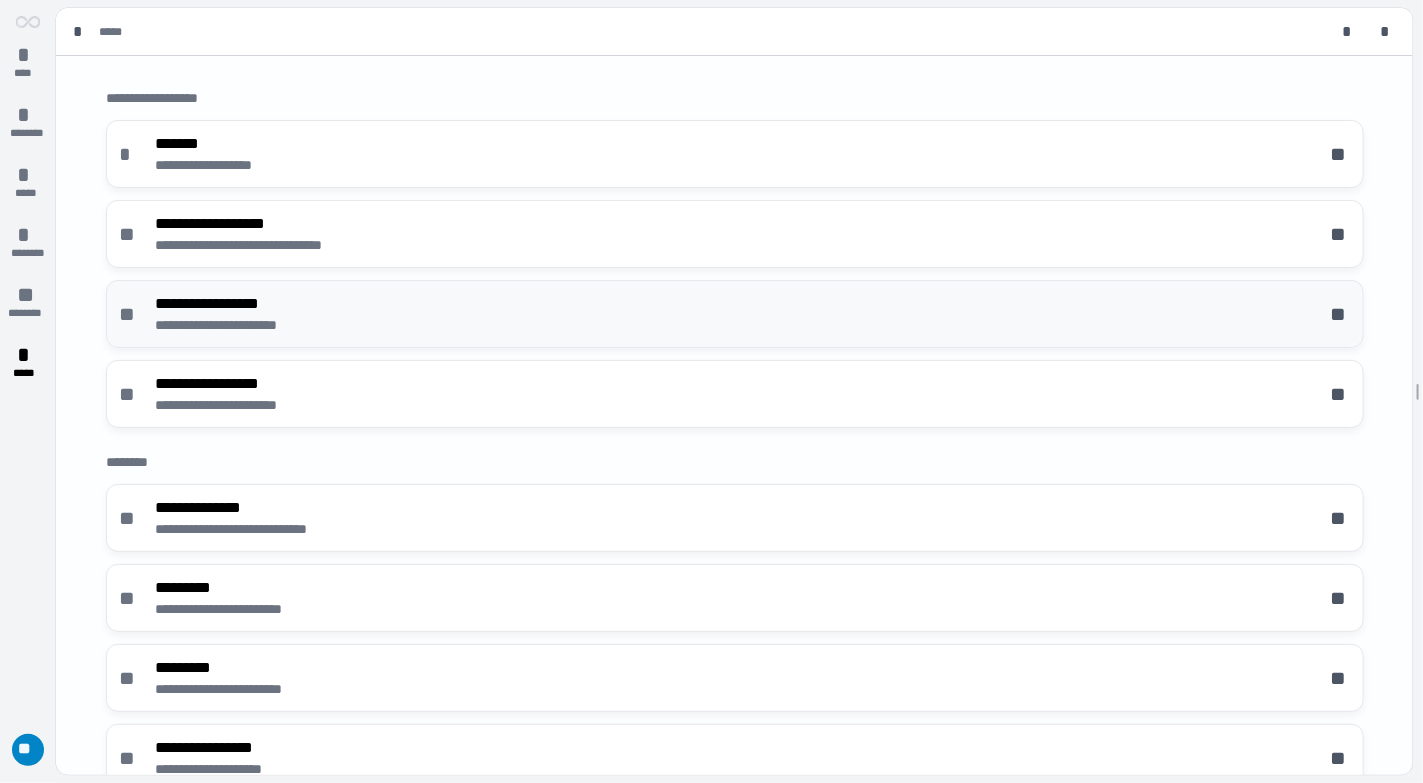 click on "**********" at bounding box center (735, 314) 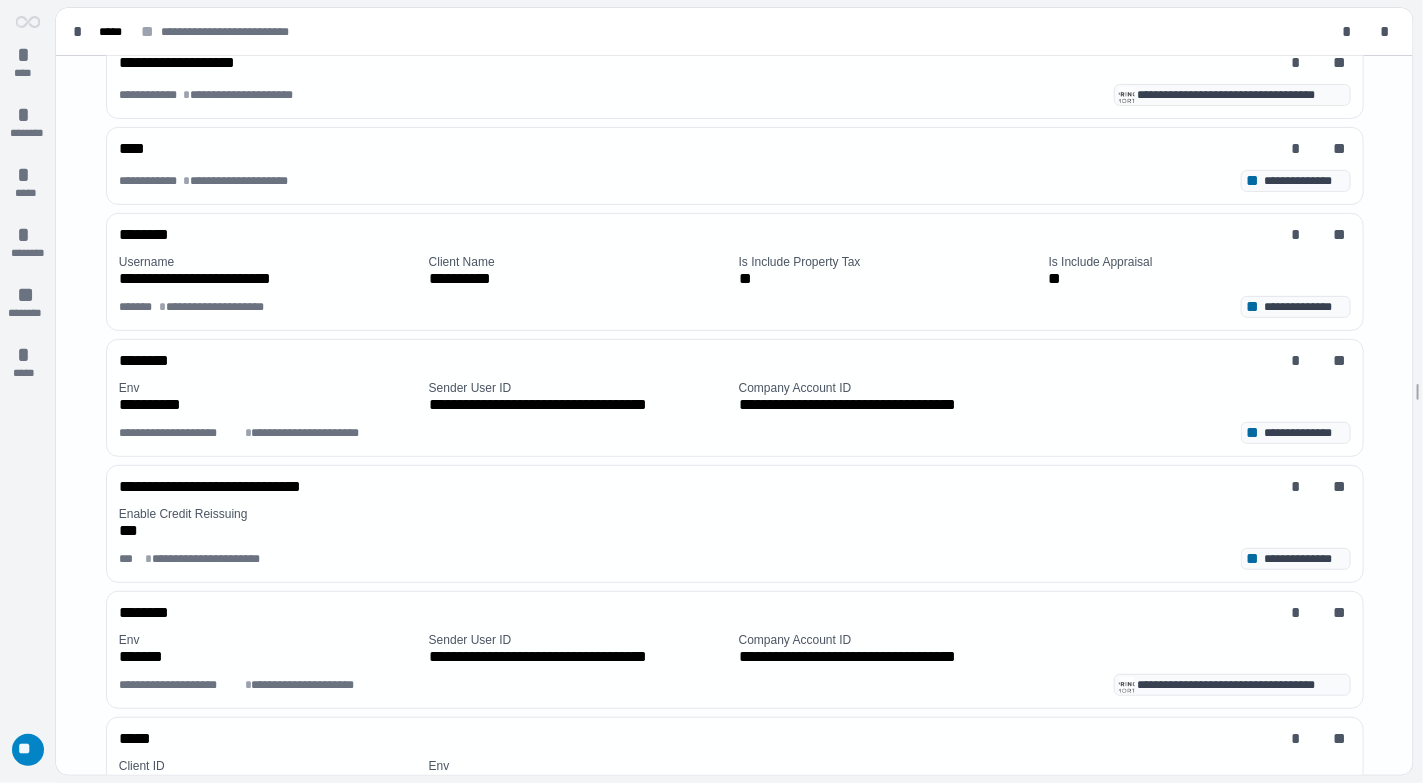 scroll, scrollTop: 0, scrollLeft: 0, axis: both 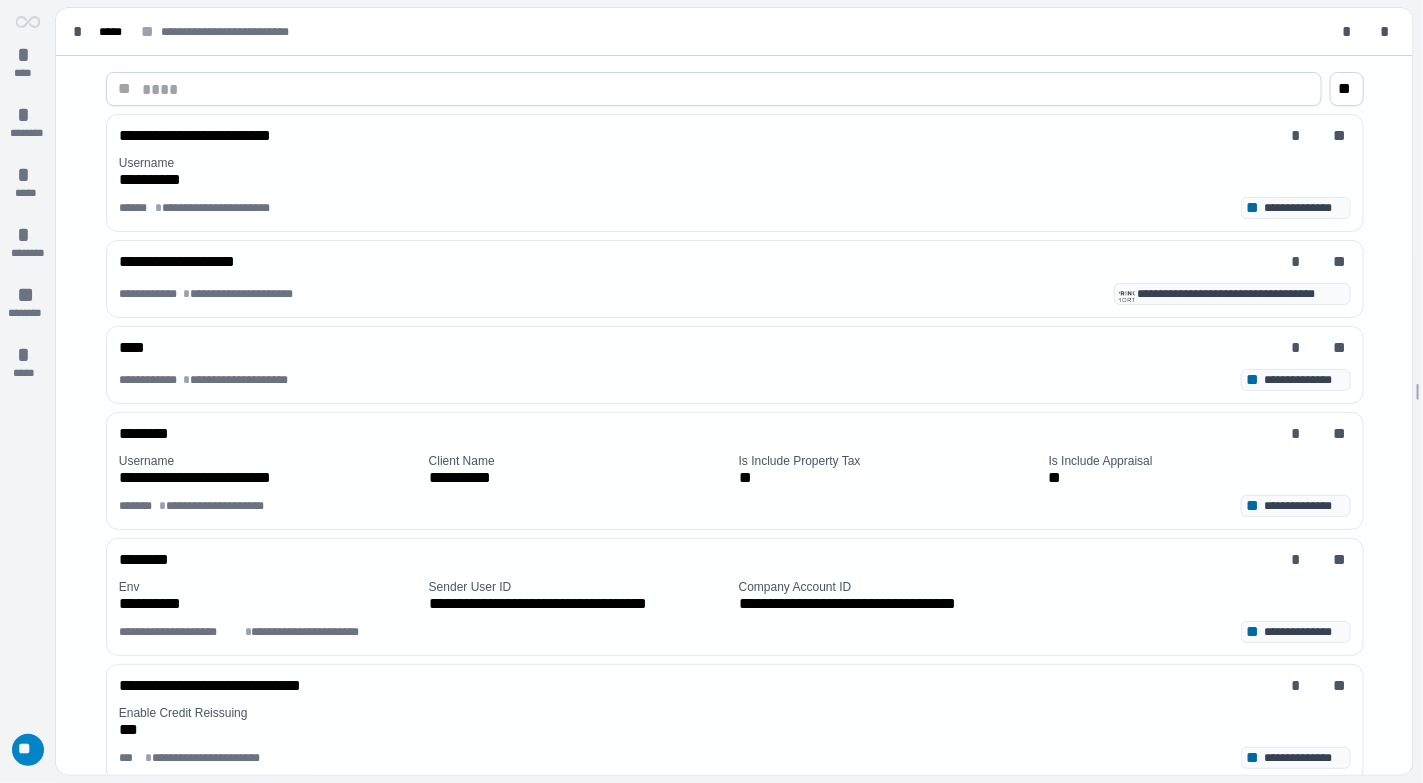 click at bounding box center (726, 89) 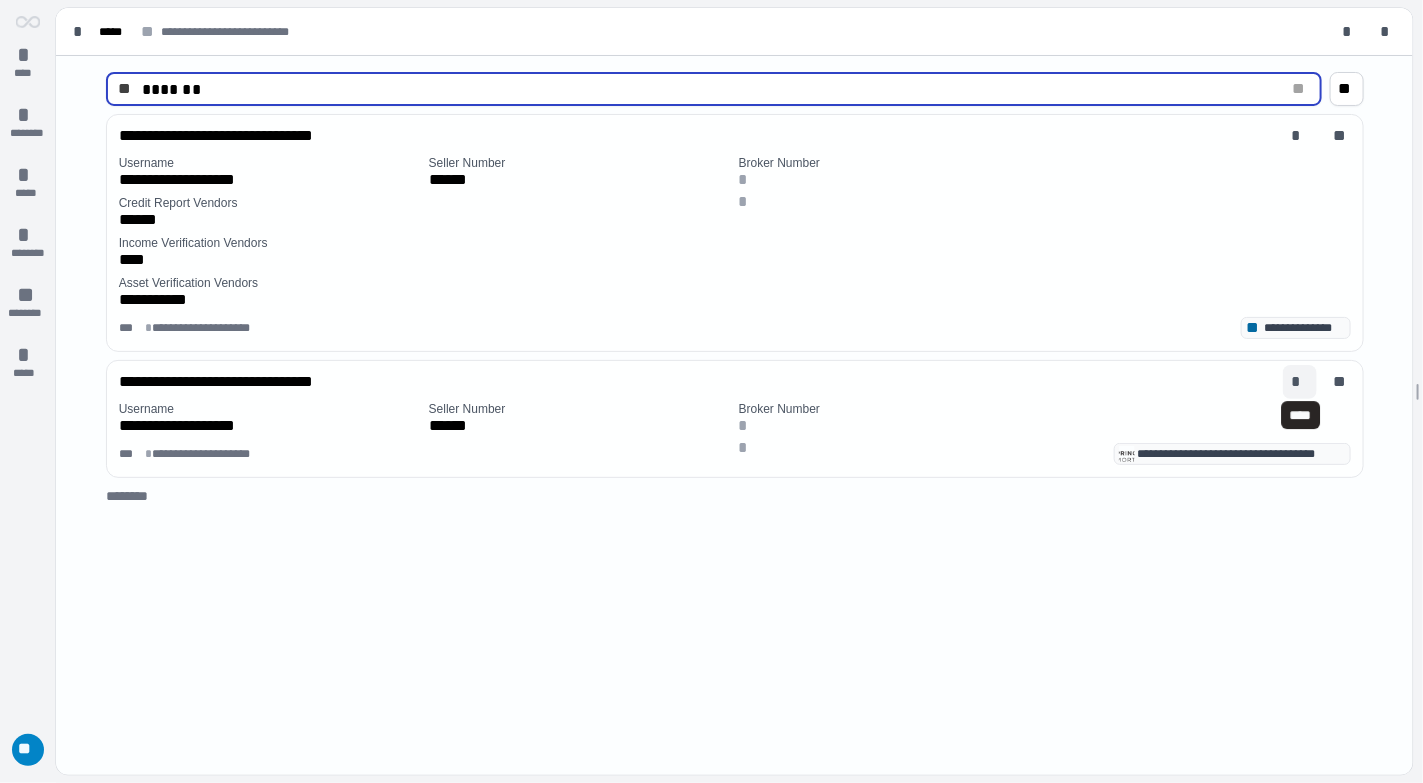 type on "*******" 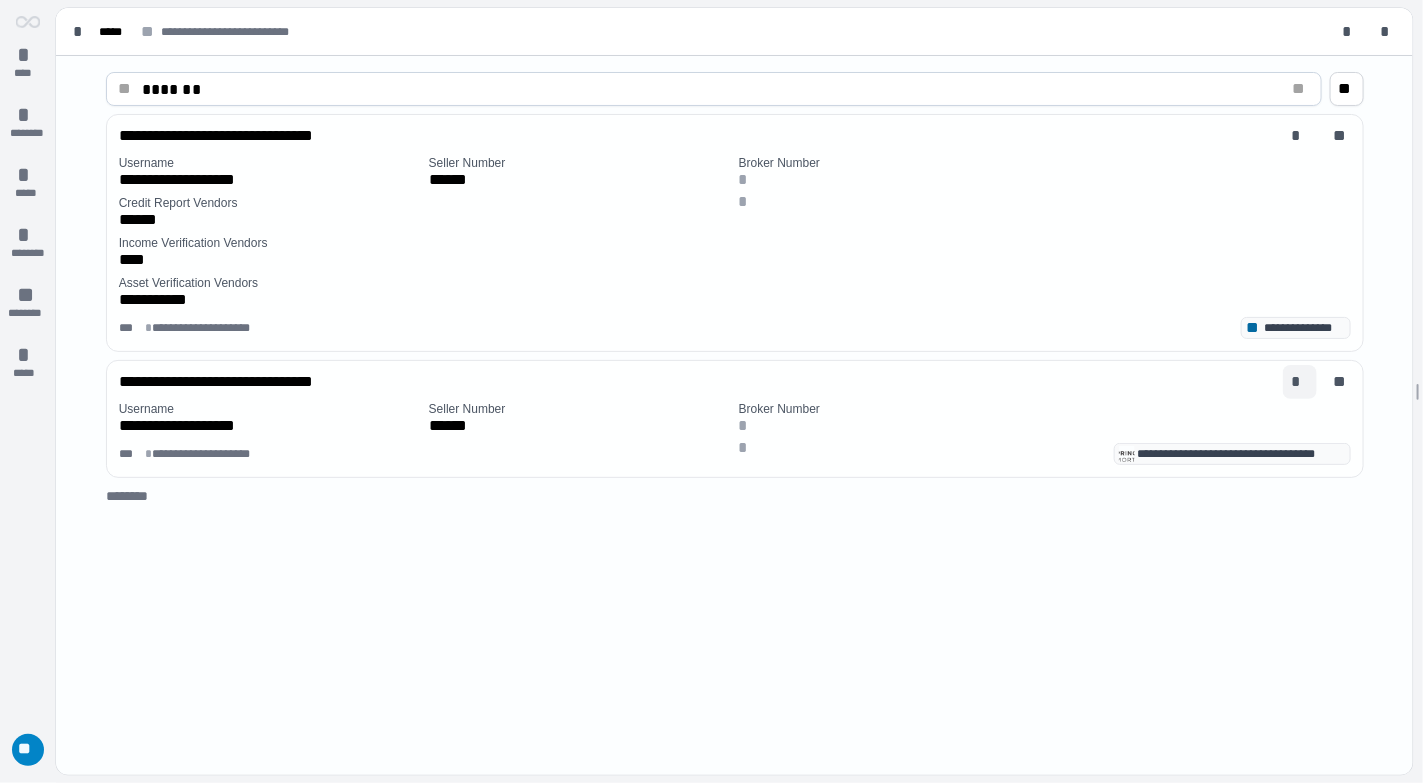 click on "*" at bounding box center [1300, 382] 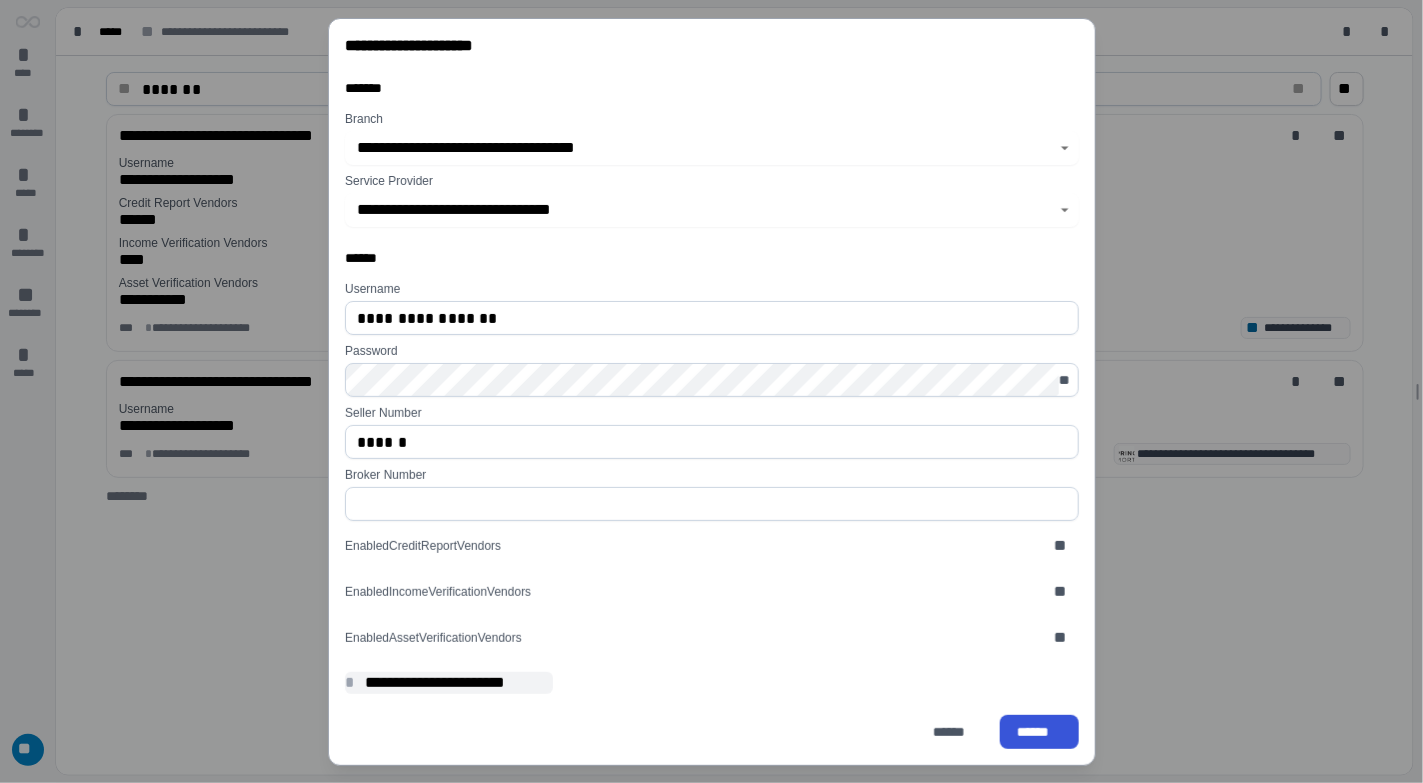 click on "*" at bounding box center (353, 683) 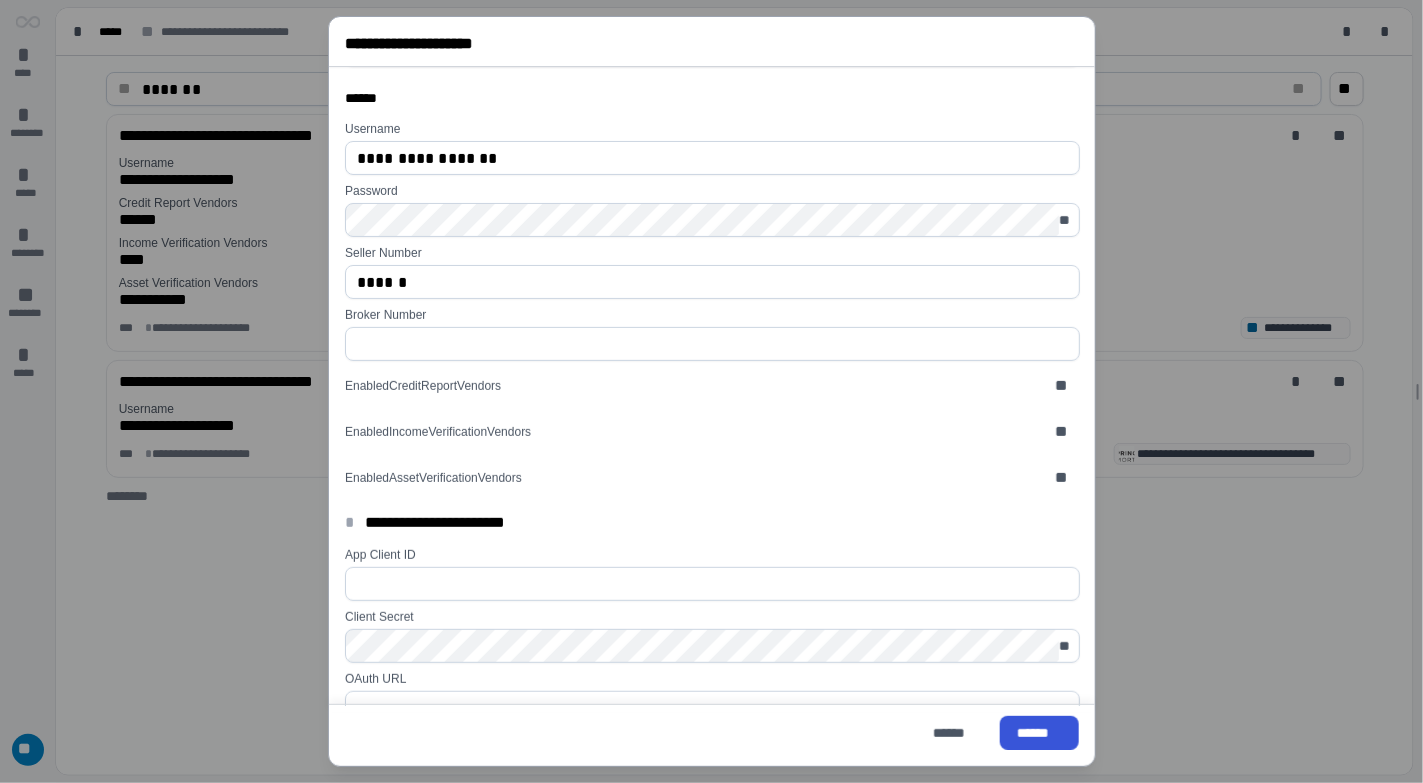 scroll, scrollTop: 102, scrollLeft: 0, axis: vertical 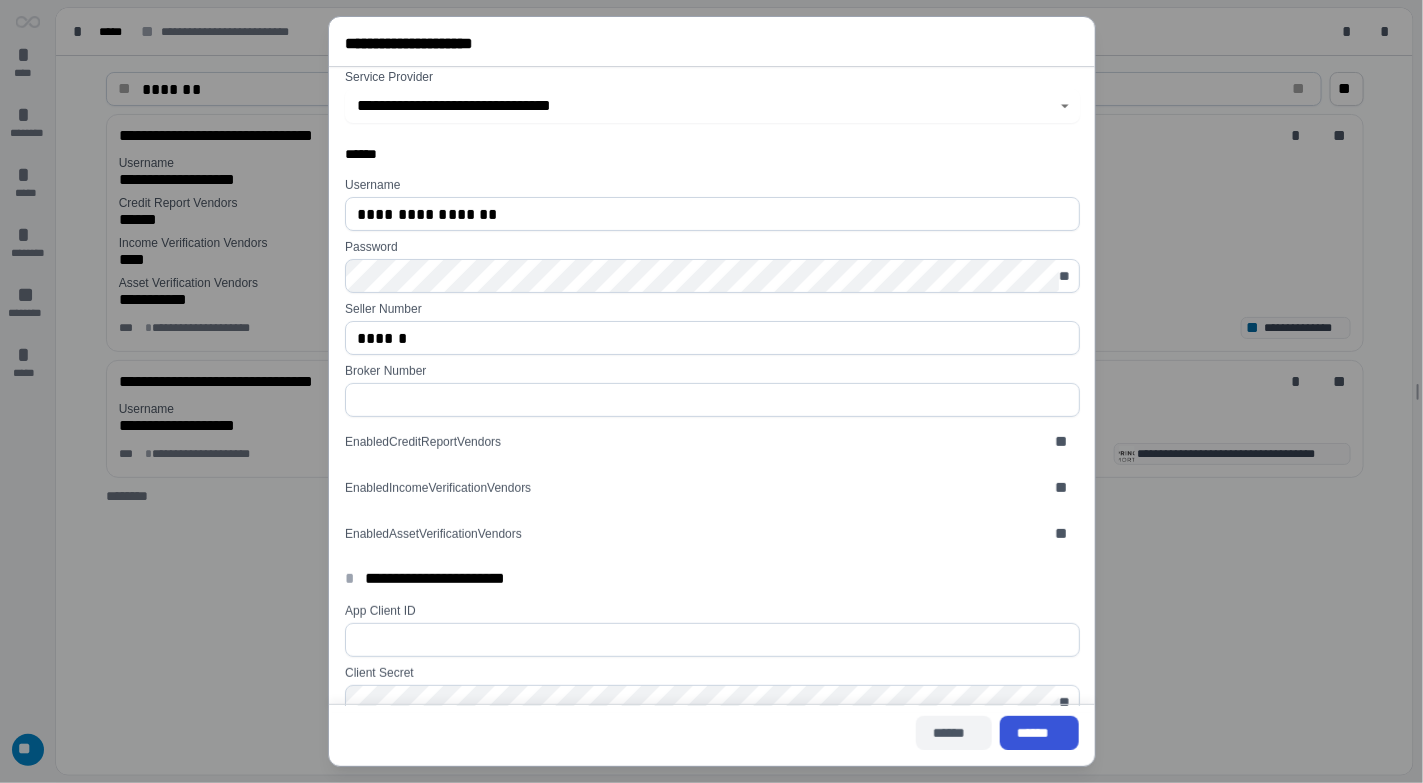 click on "******" at bounding box center (954, 733) 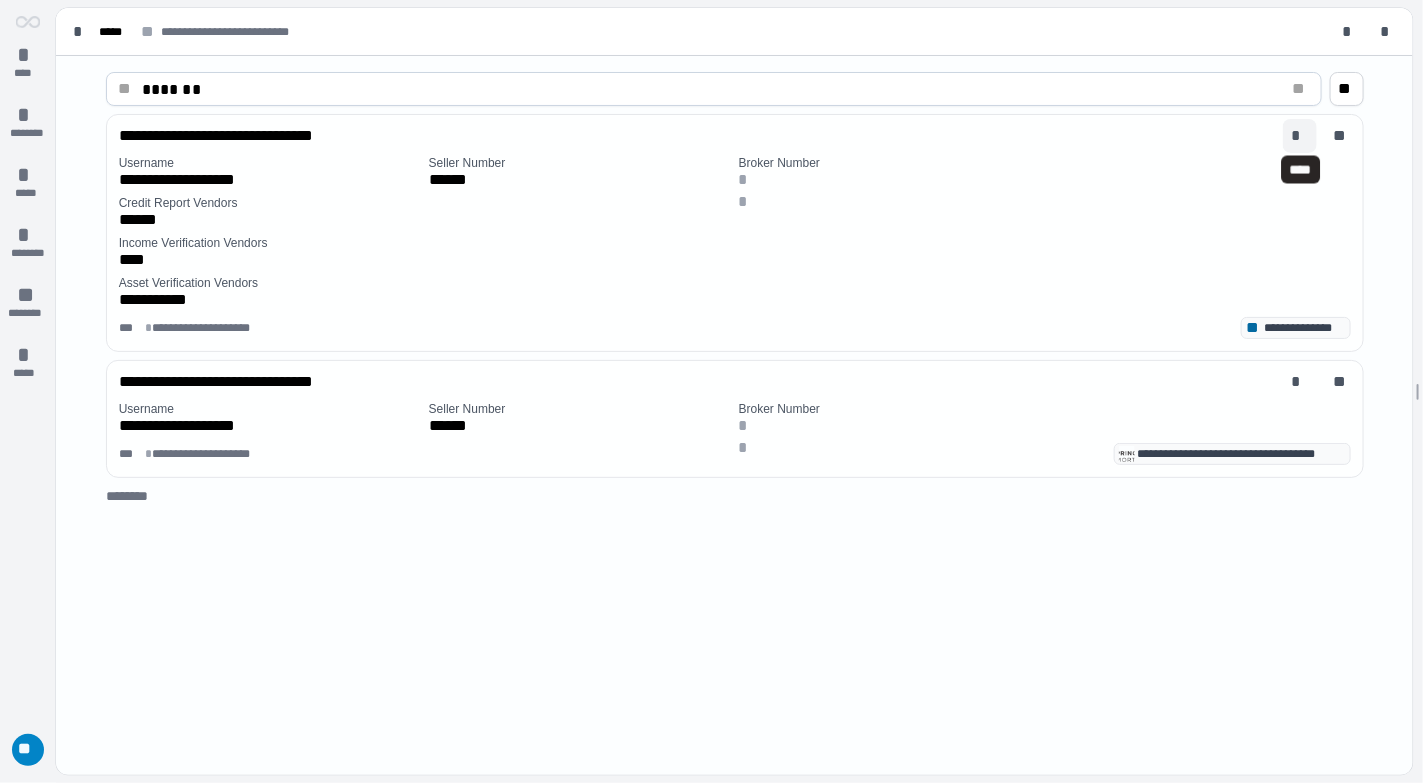 click on "*" at bounding box center (1300, 136) 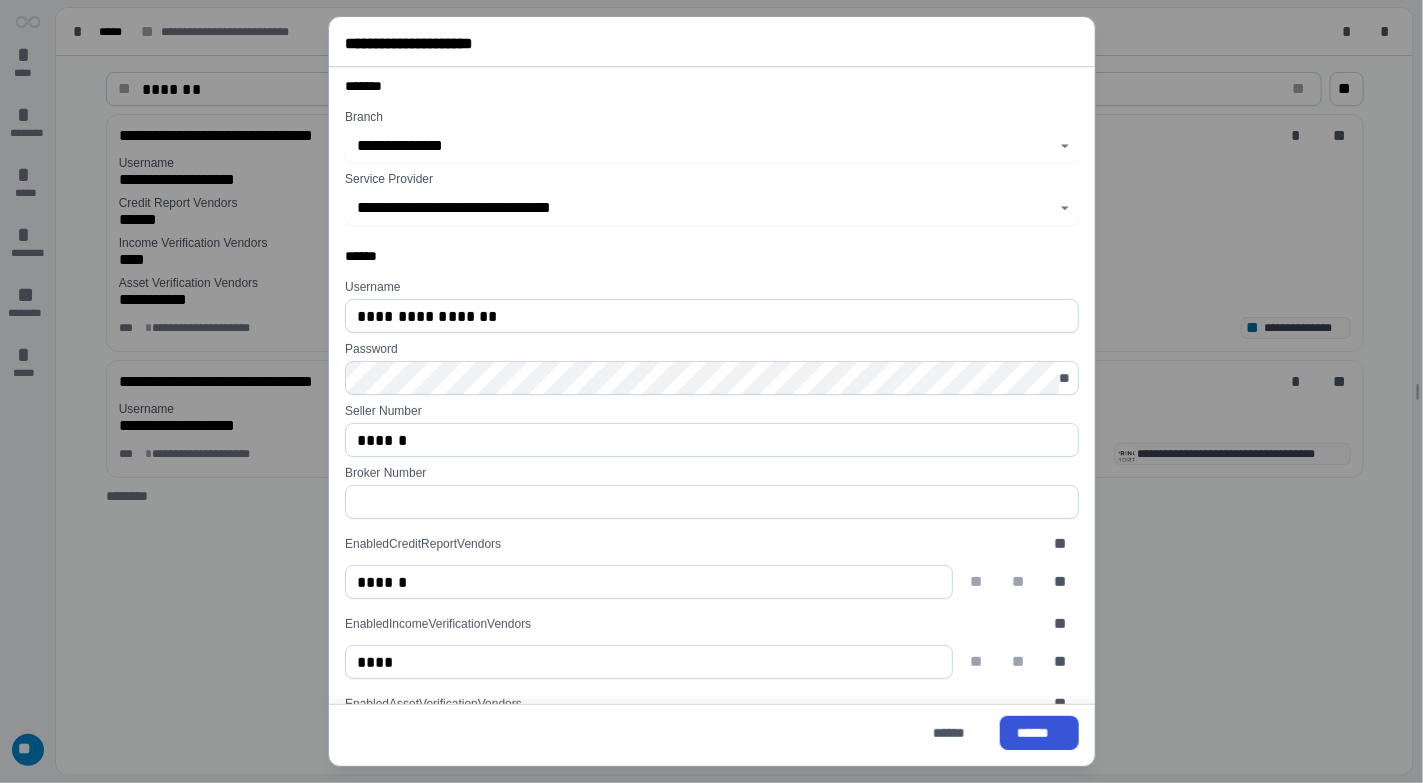 scroll, scrollTop: 94, scrollLeft: 0, axis: vertical 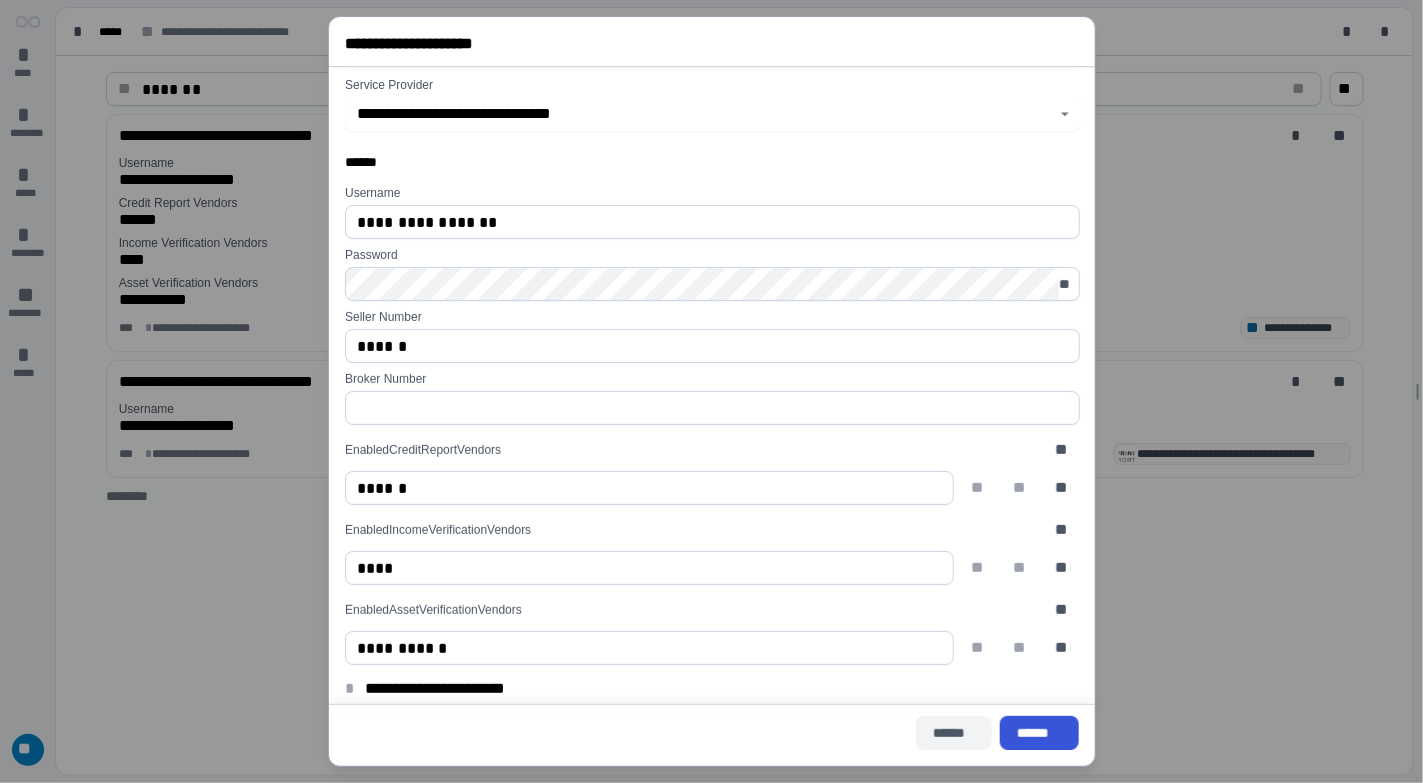 click on "******" at bounding box center (954, 733) 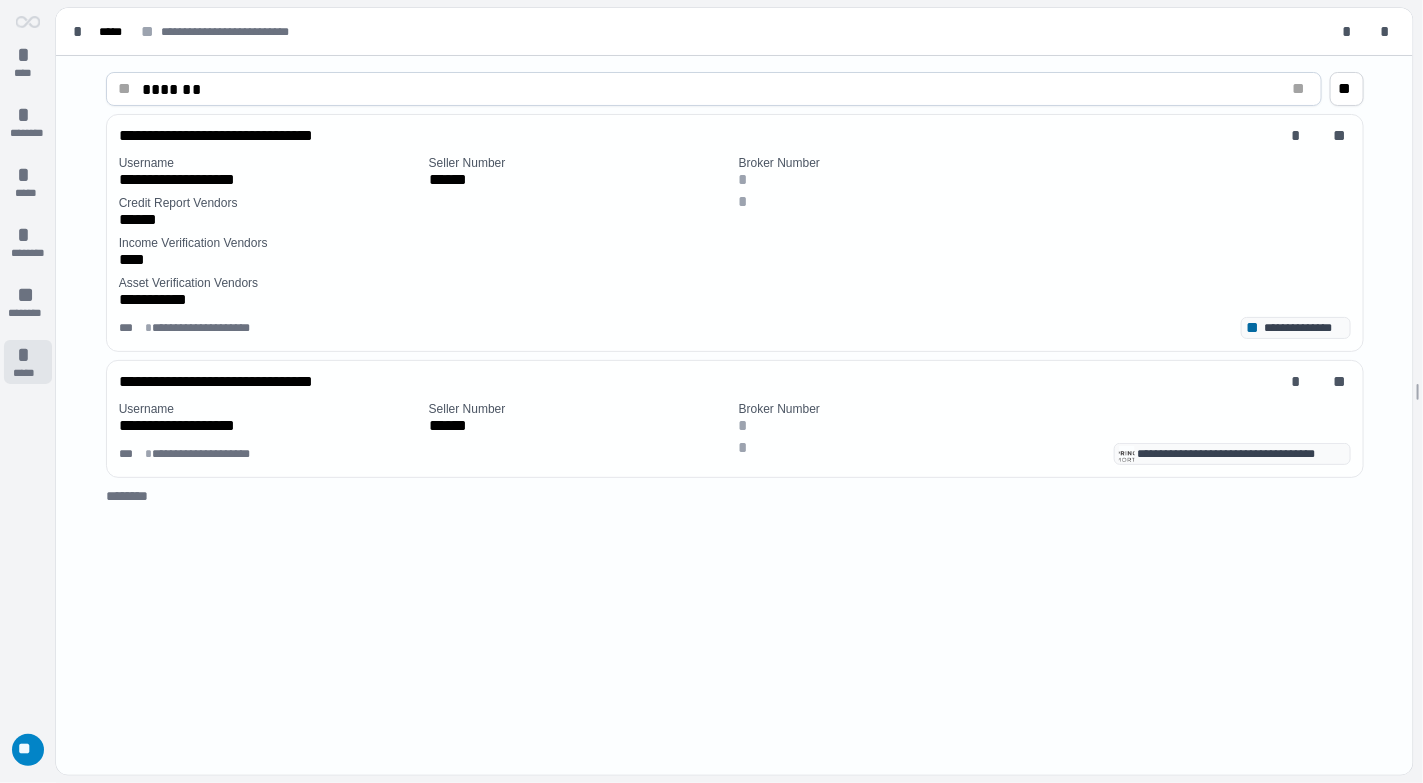click on "*" at bounding box center (28, 355) 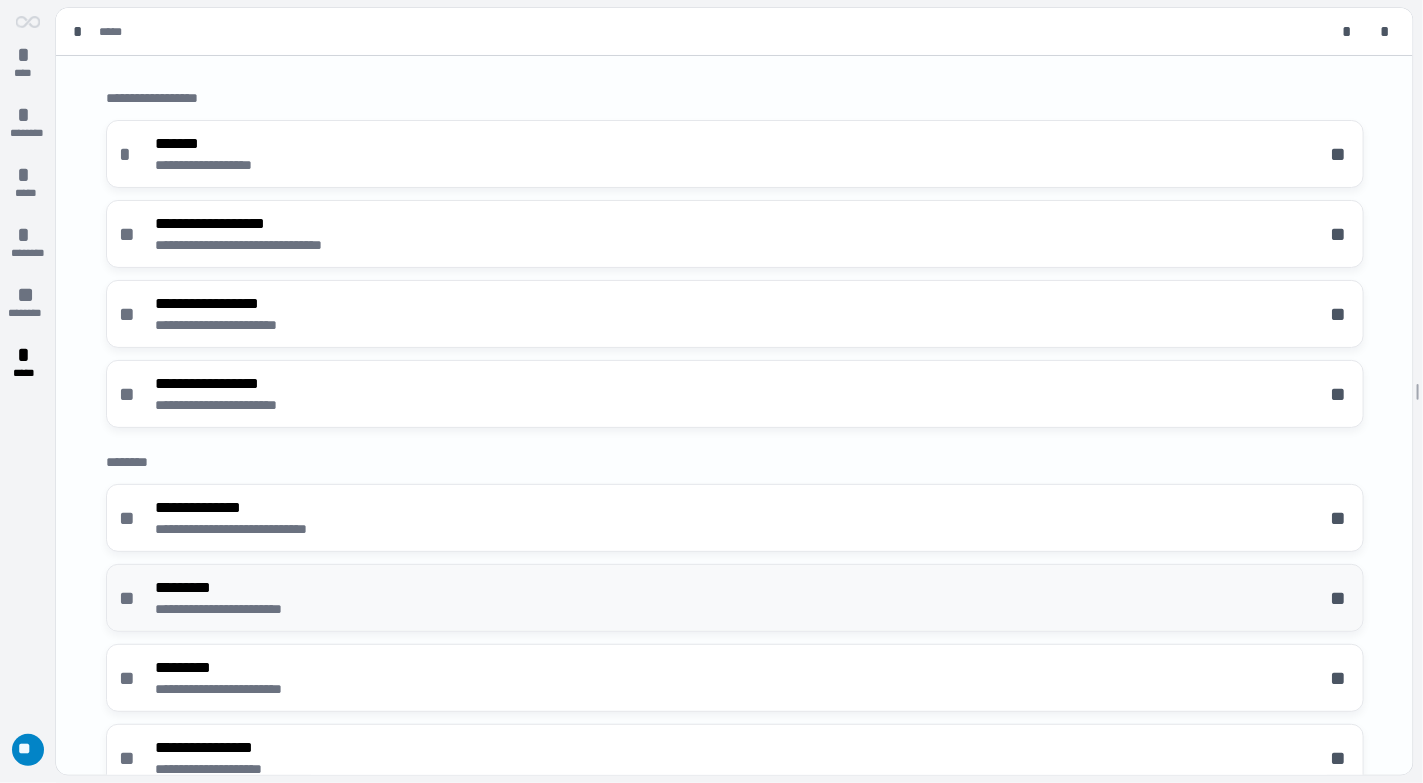 click on "**********" at bounding box center [735, 598] 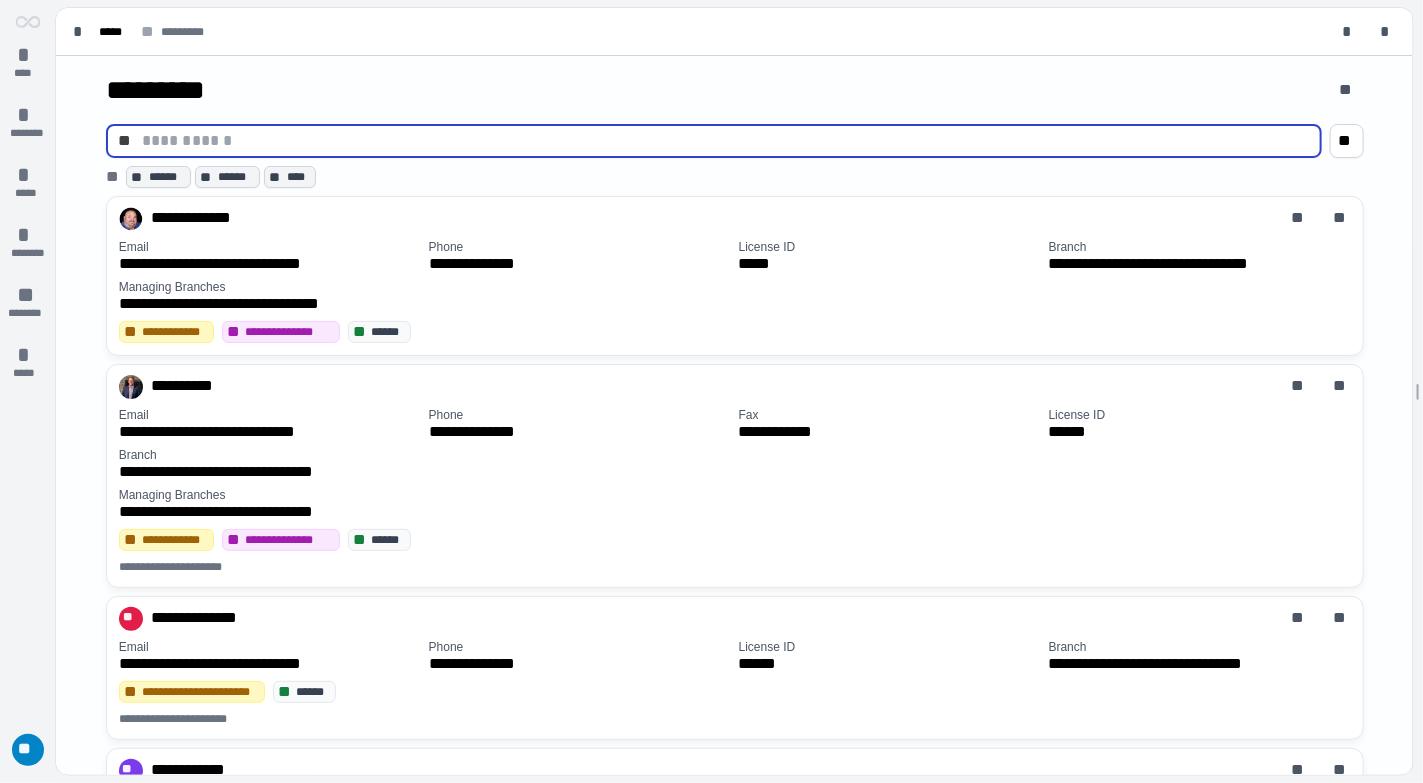click at bounding box center [726, 141] 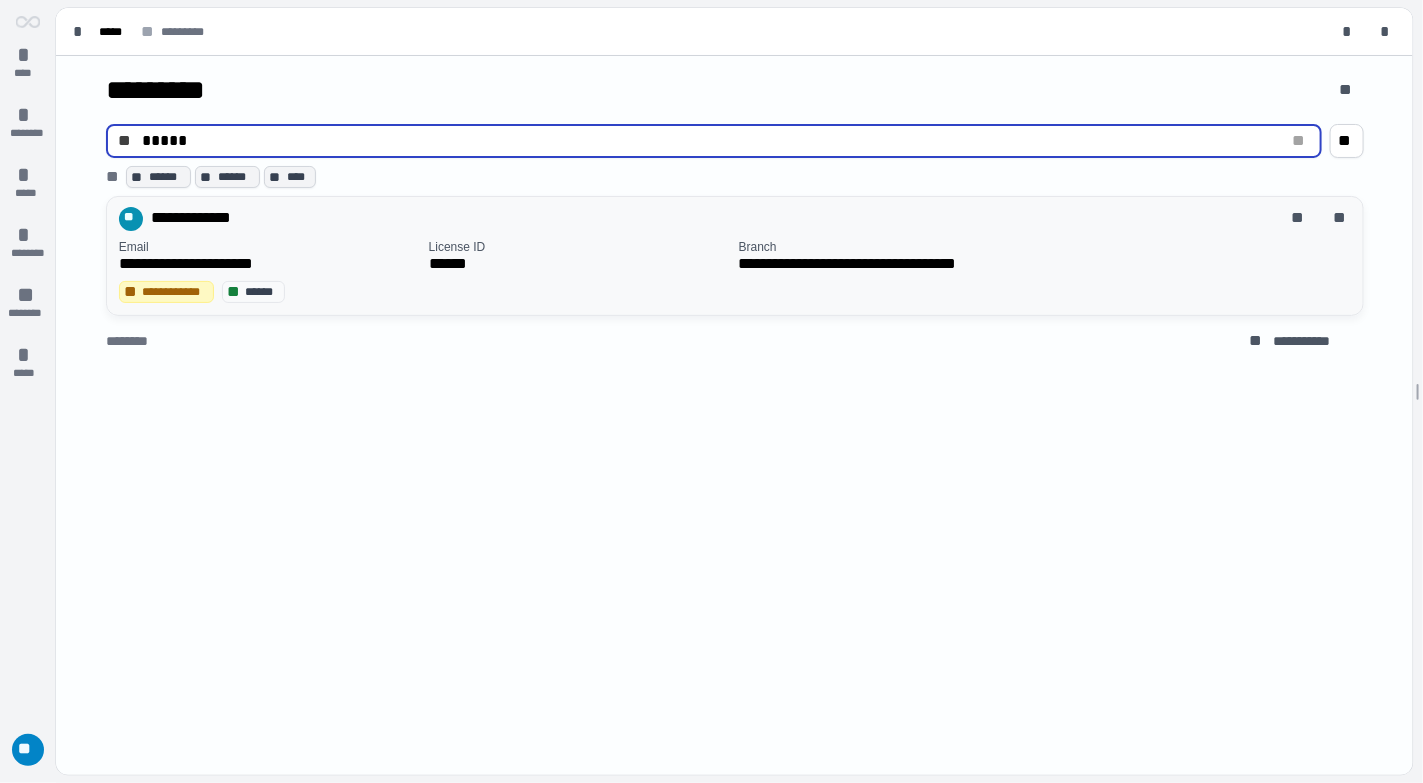 type on "*****" 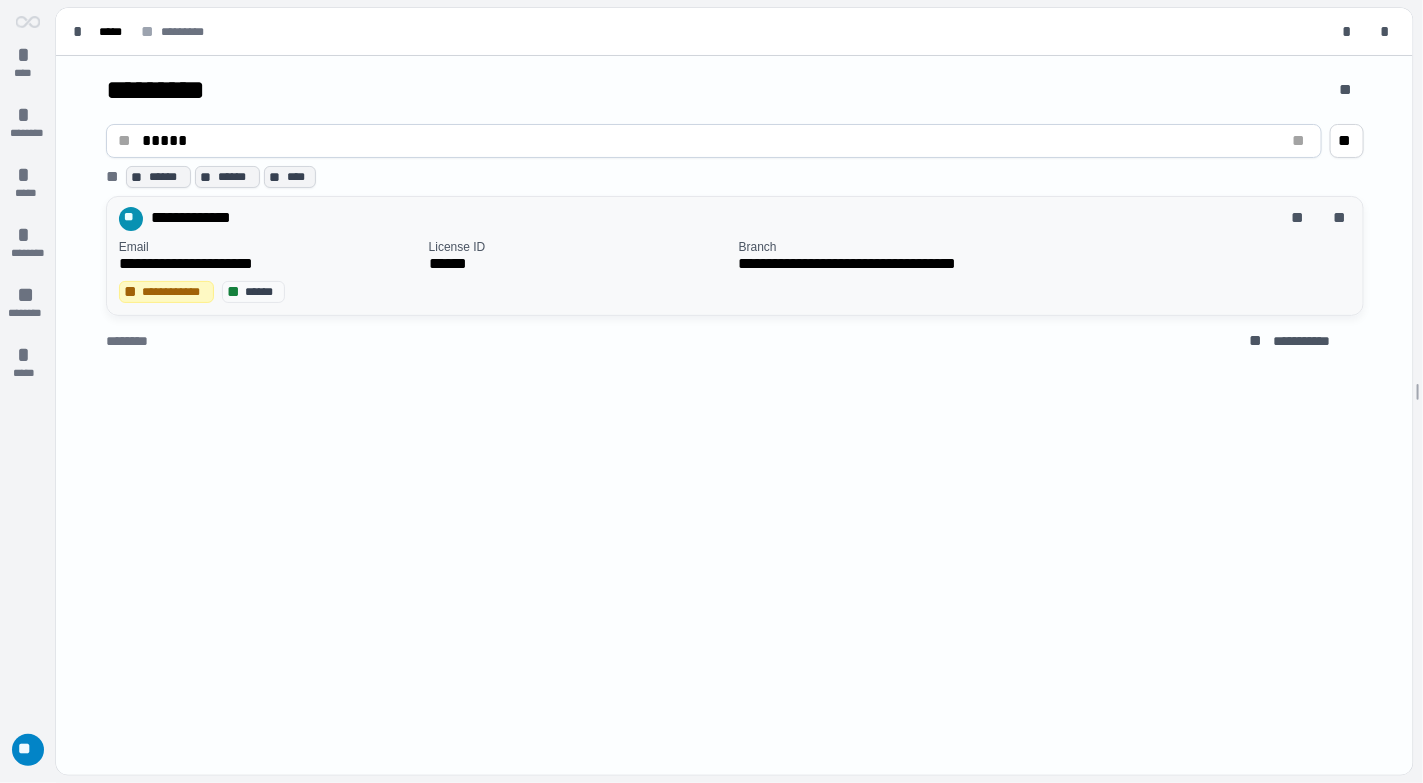 click on "**********" at bounding box center [270, 264] 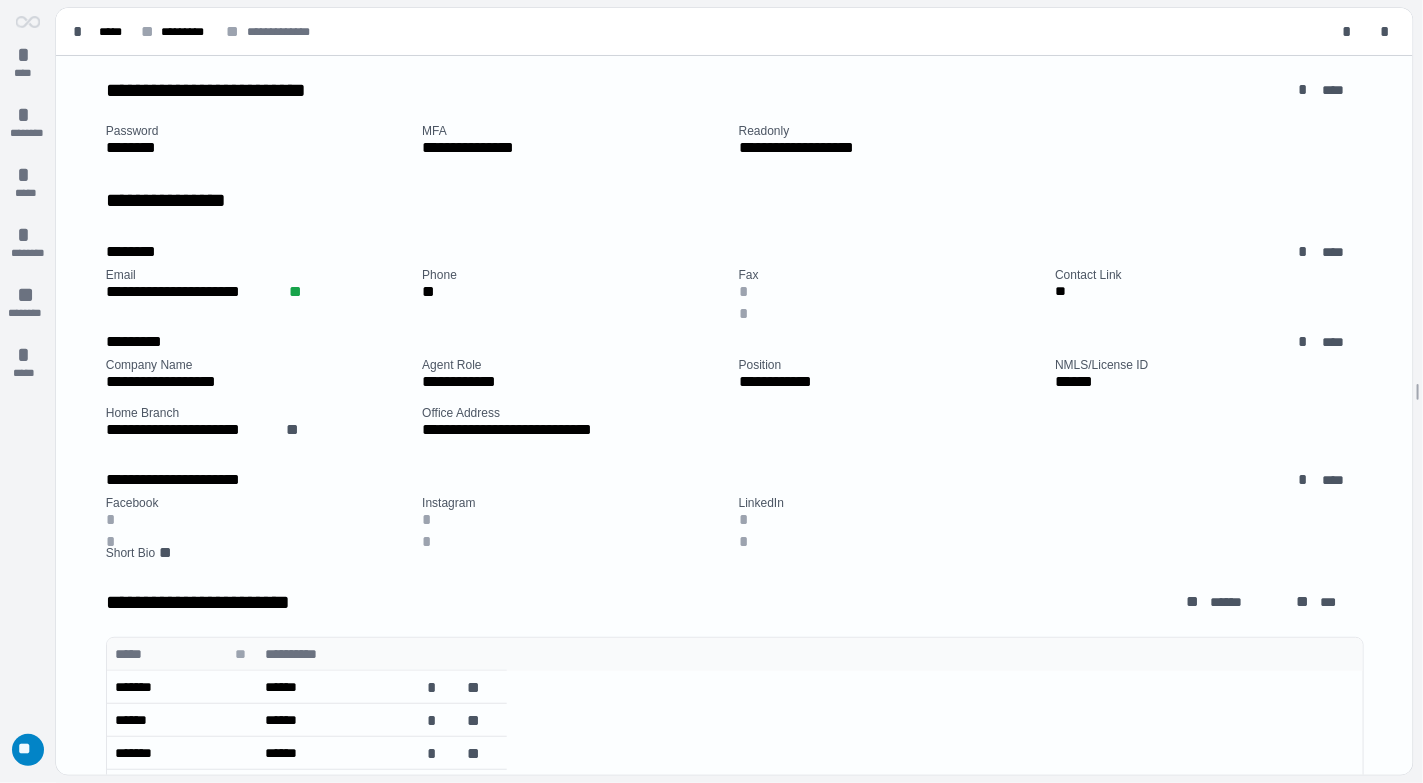 scroll, scrollTop: 0, scrollLeft: 0, axis: both 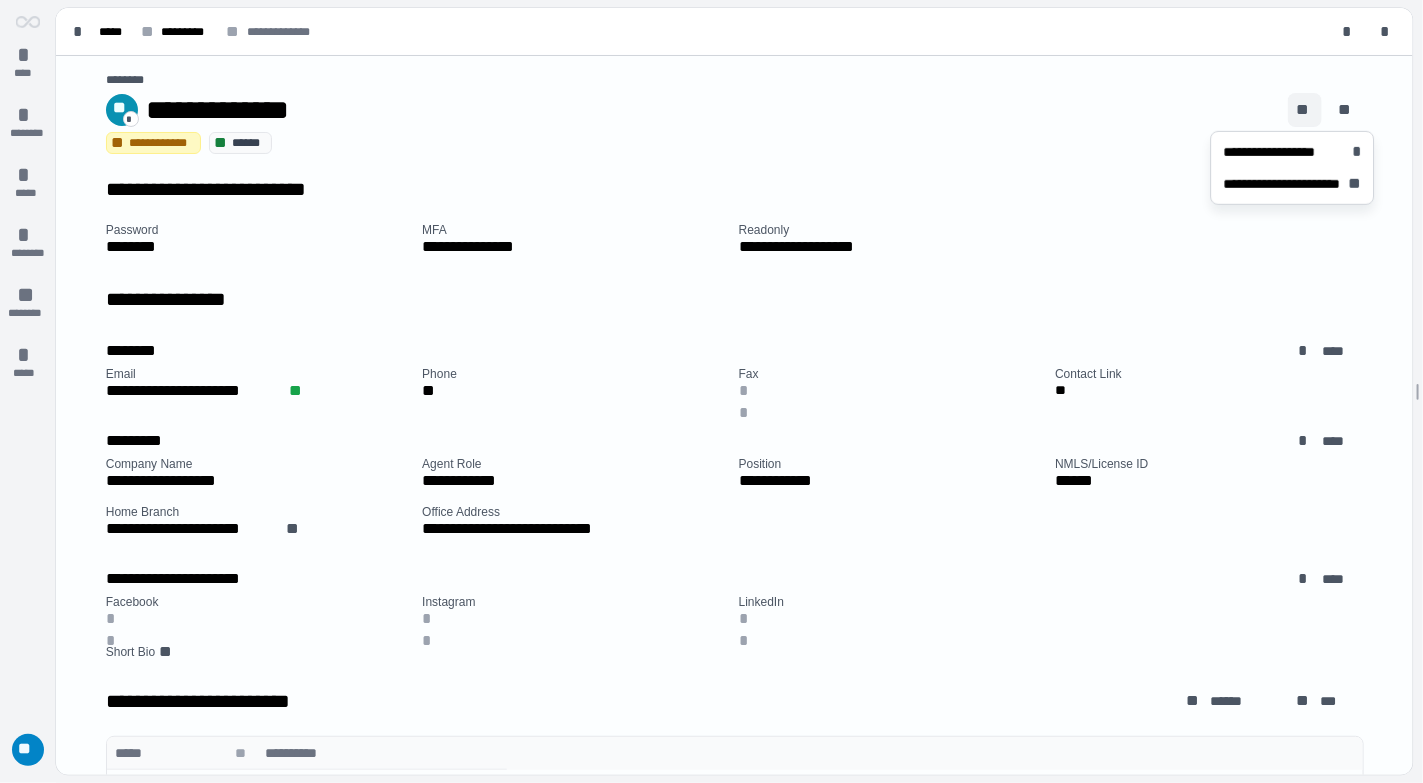 click on "**" at bounding box center (1305, 110) 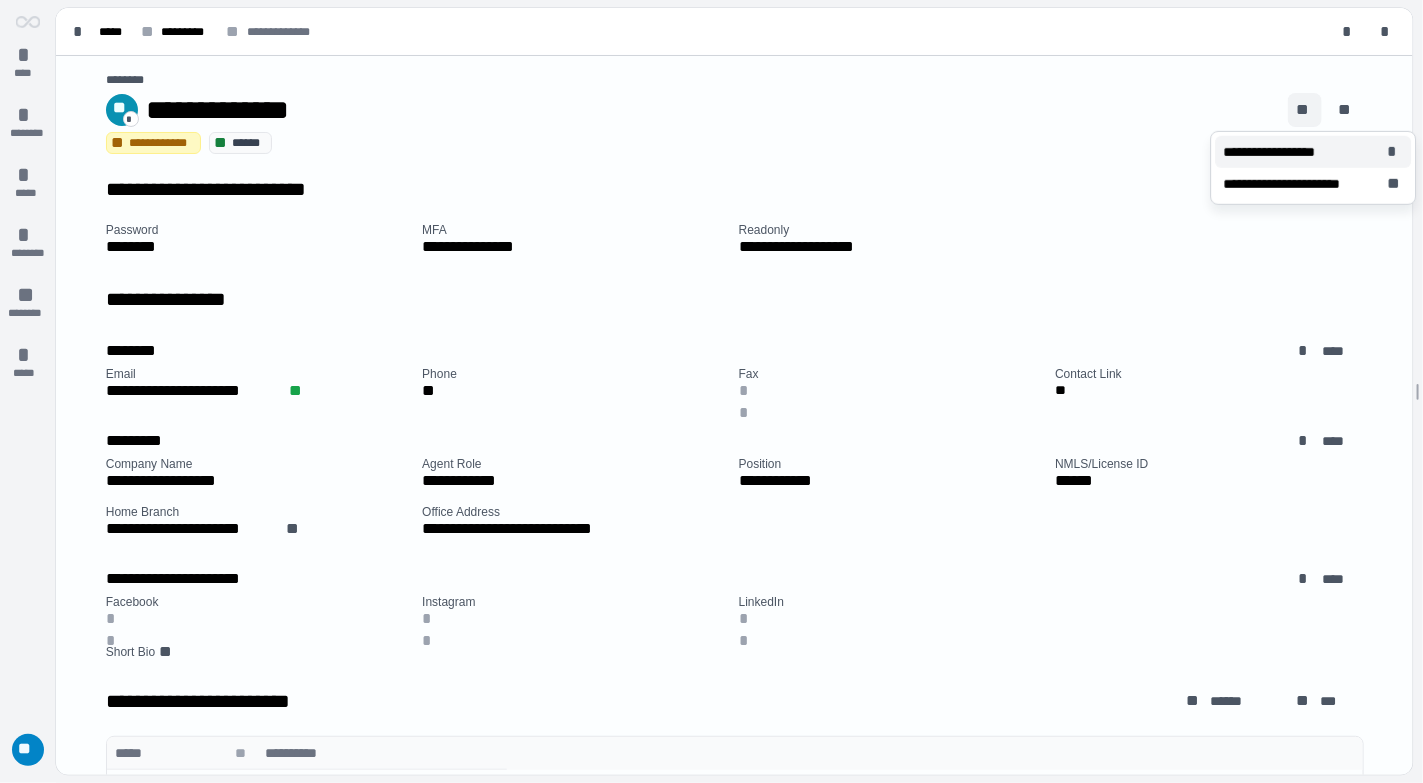 click on "**********" at bounding box center [1280, 152] 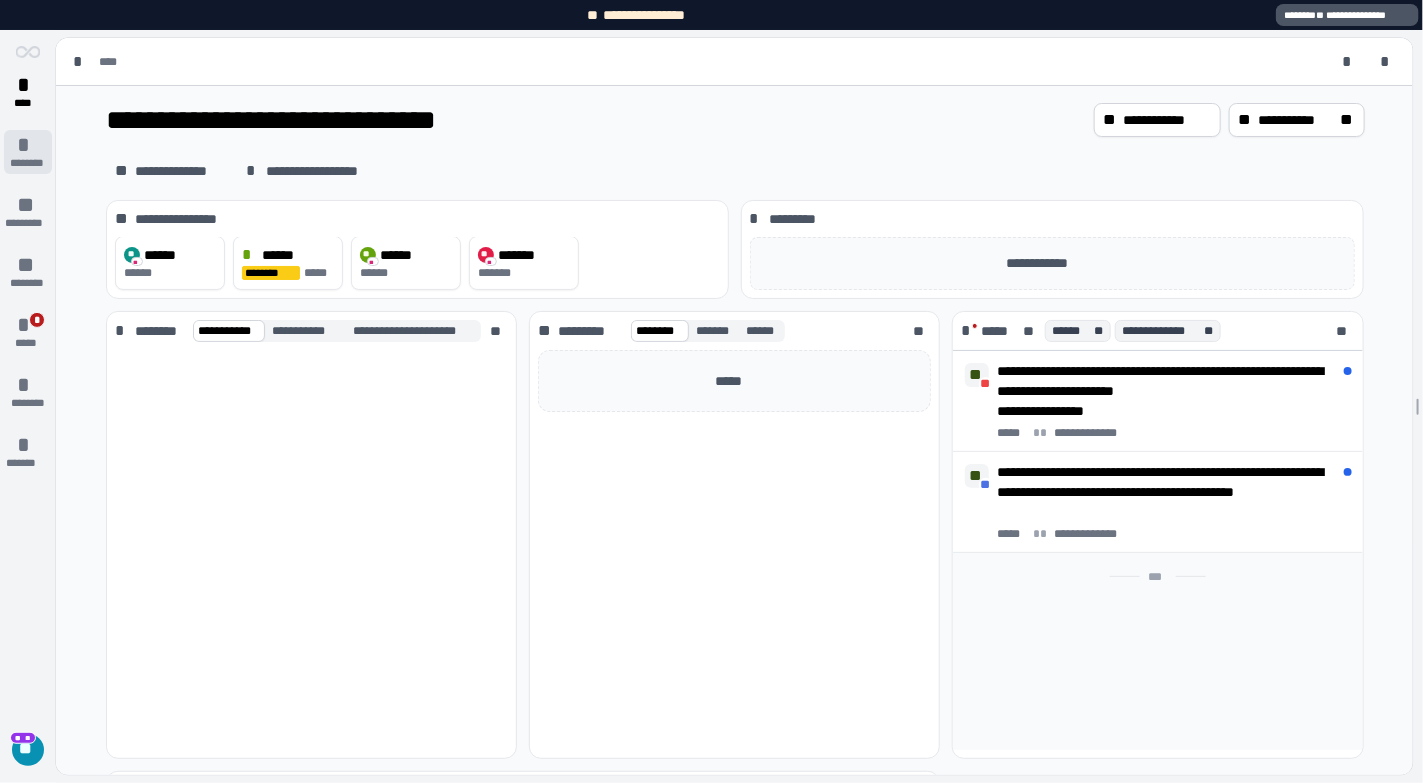 click on "*" at bounding box center (28, 145) 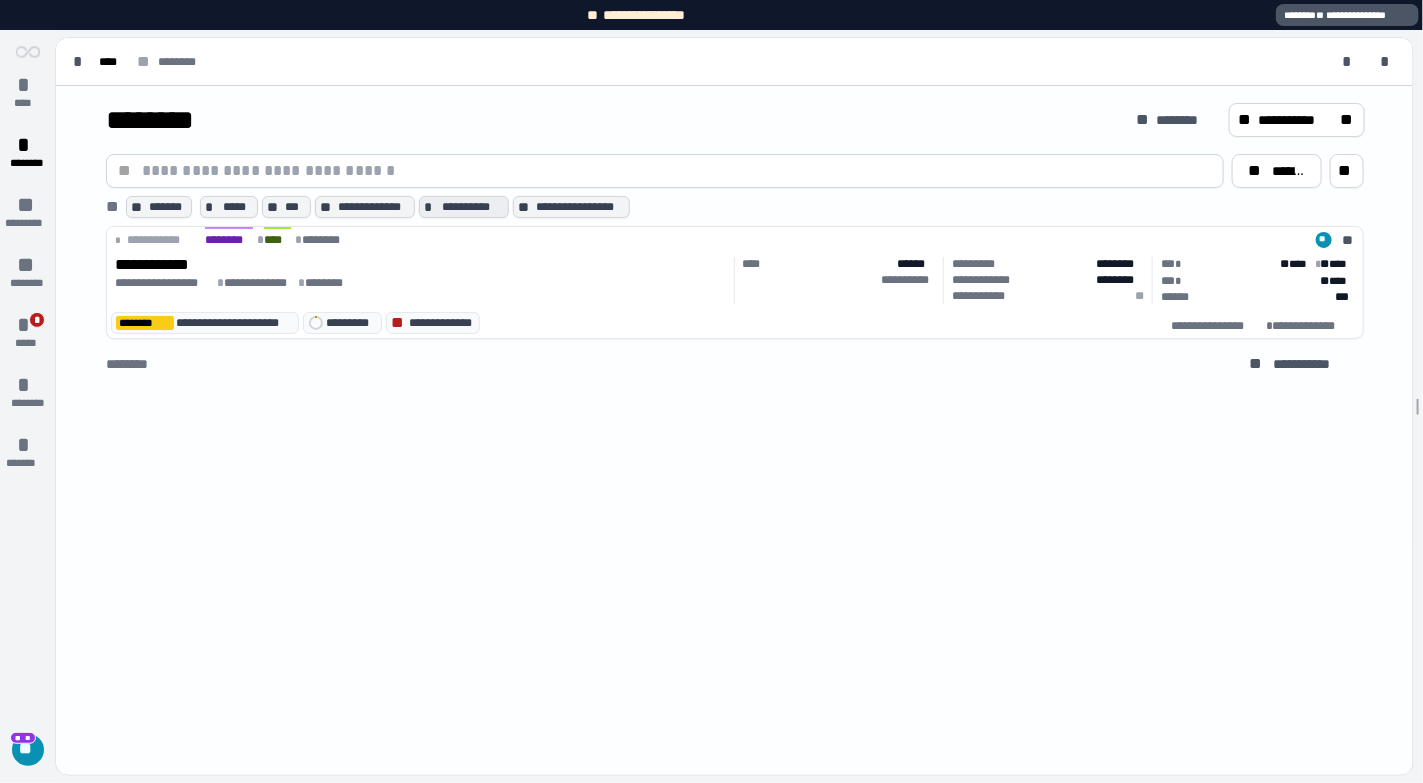 click on "**********" at bounding box center [473, 207] 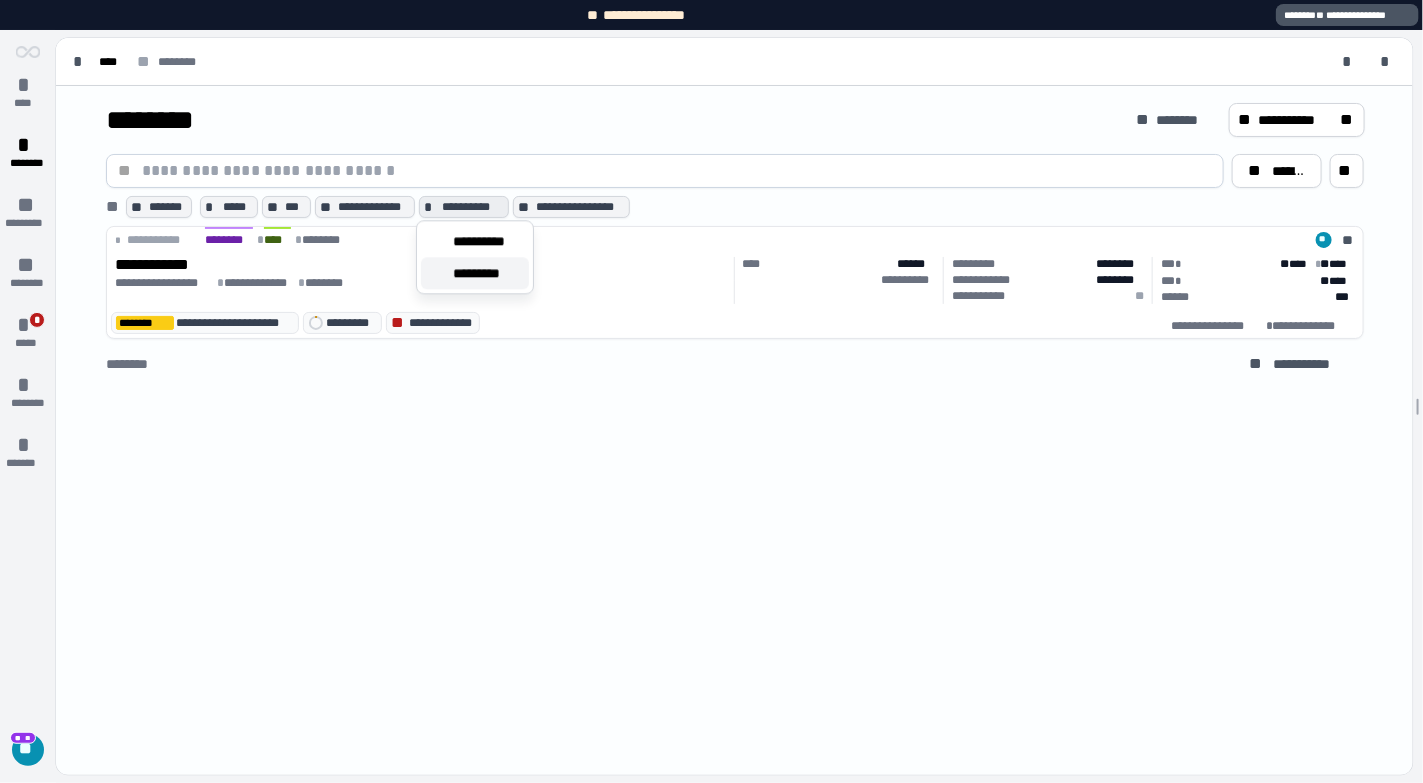click on "*********" at bounding box center [485, 273] 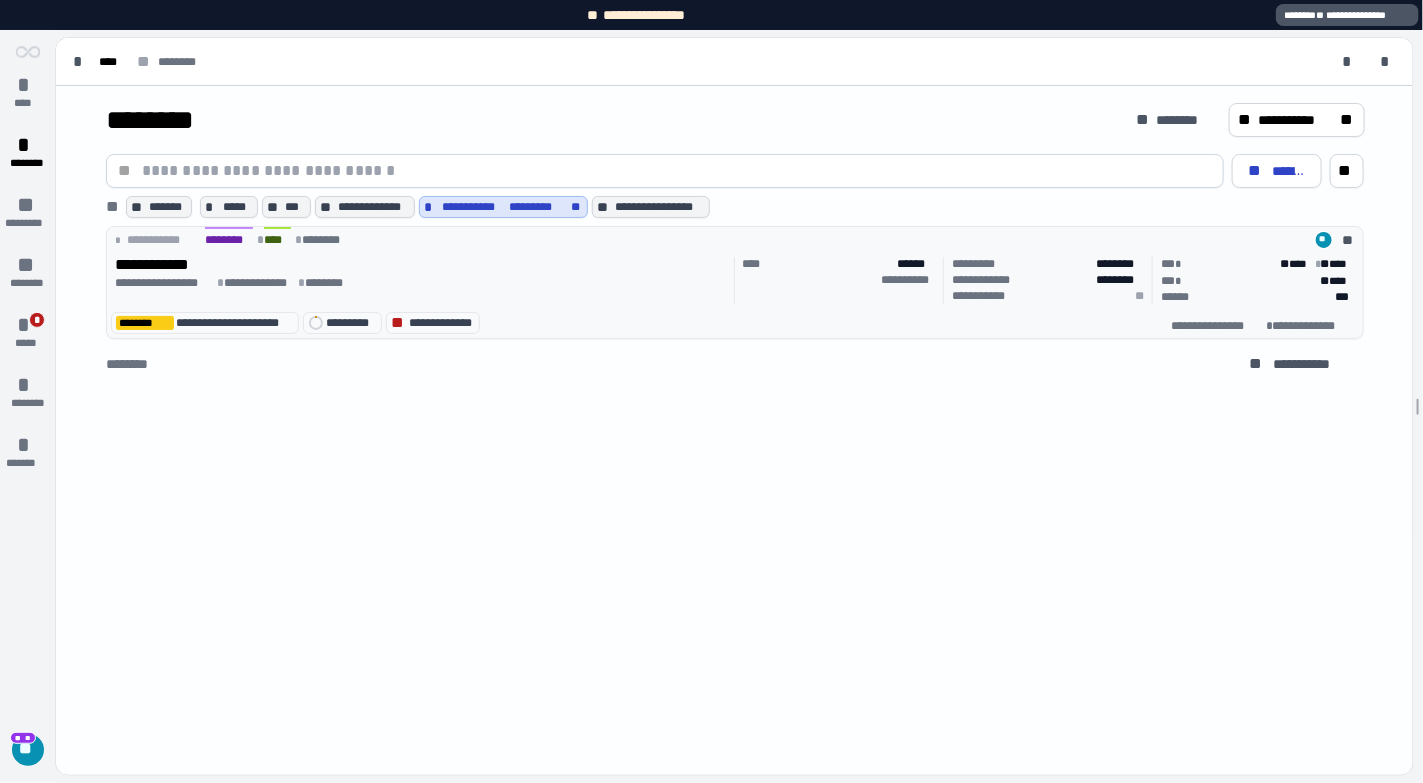click on "**********" at bounding box center [421, 280] 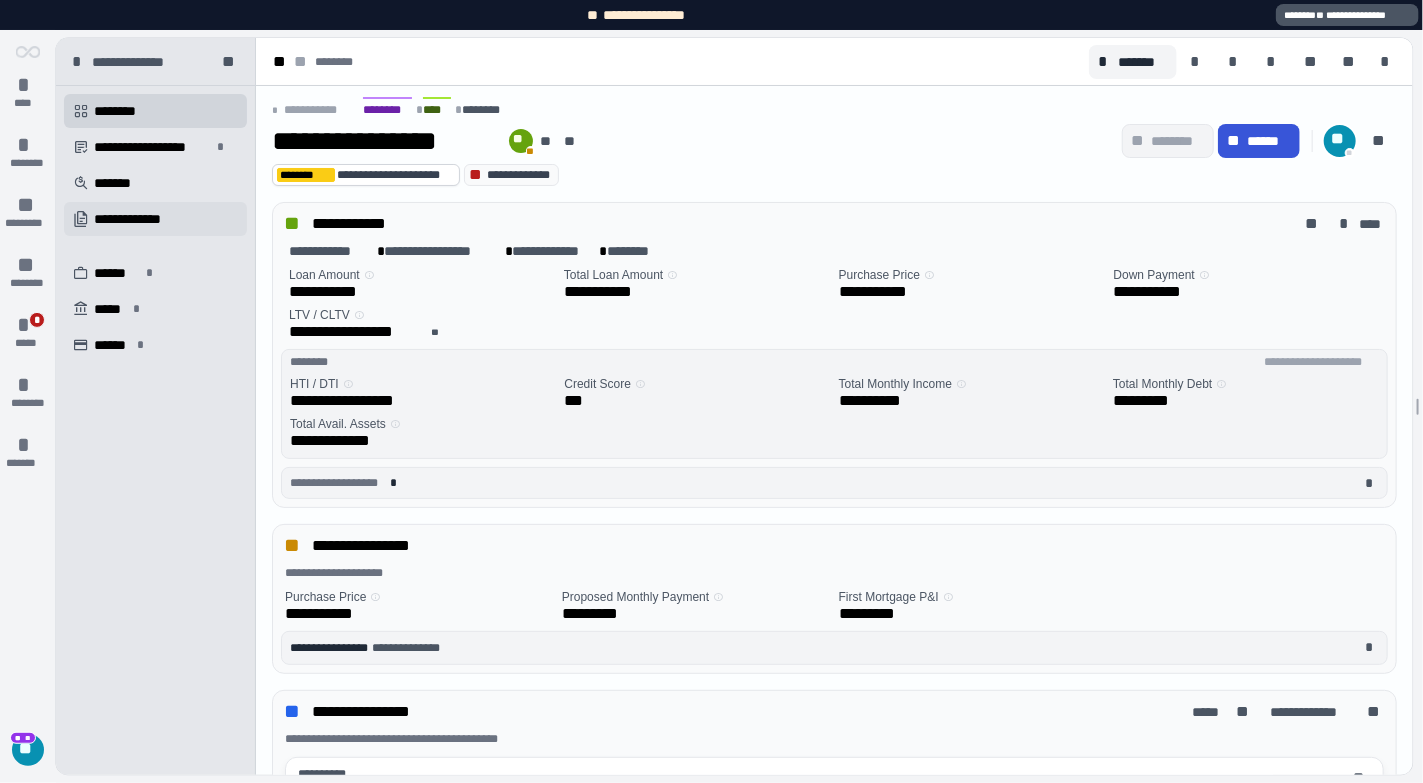 click on "**********" at bounding box center [155, 219] 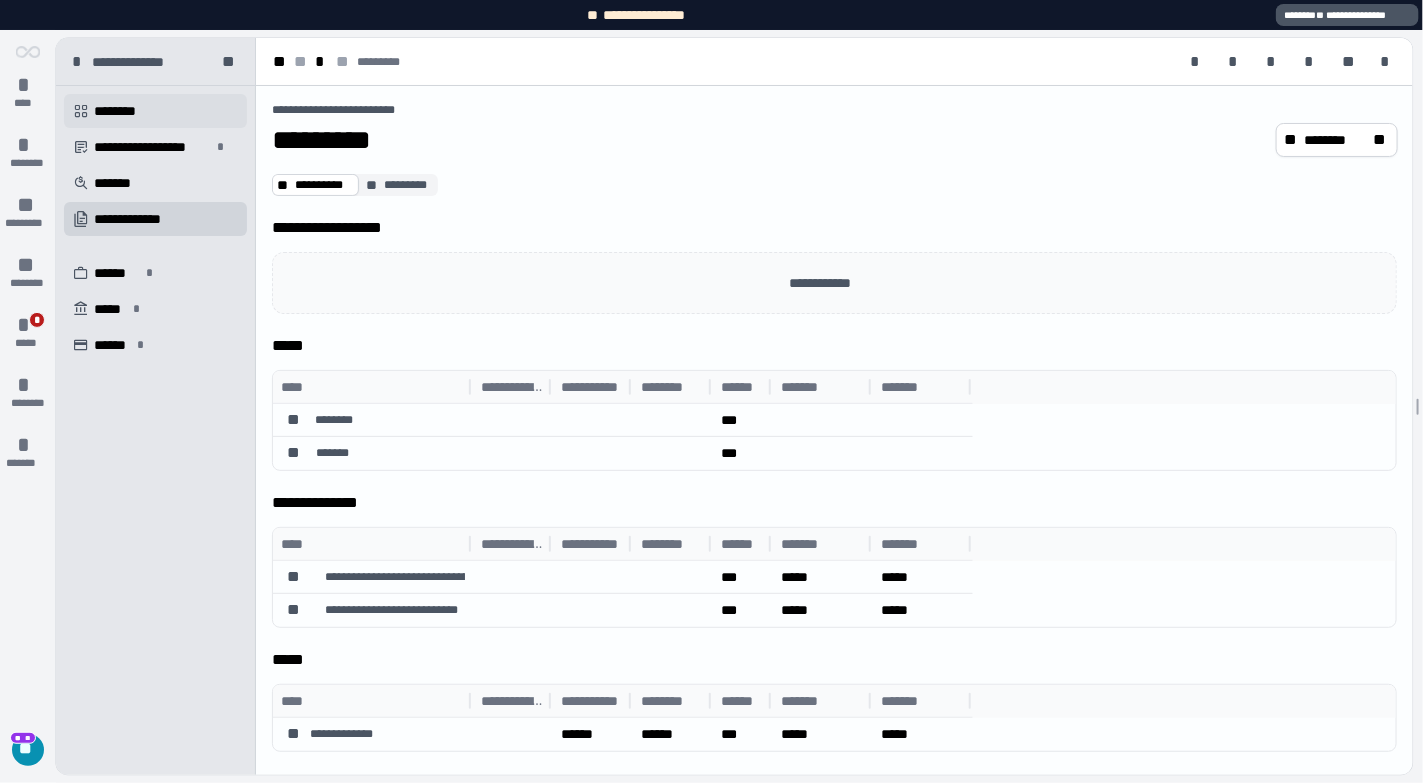 click on " ********" at bounding box center [155, 111] 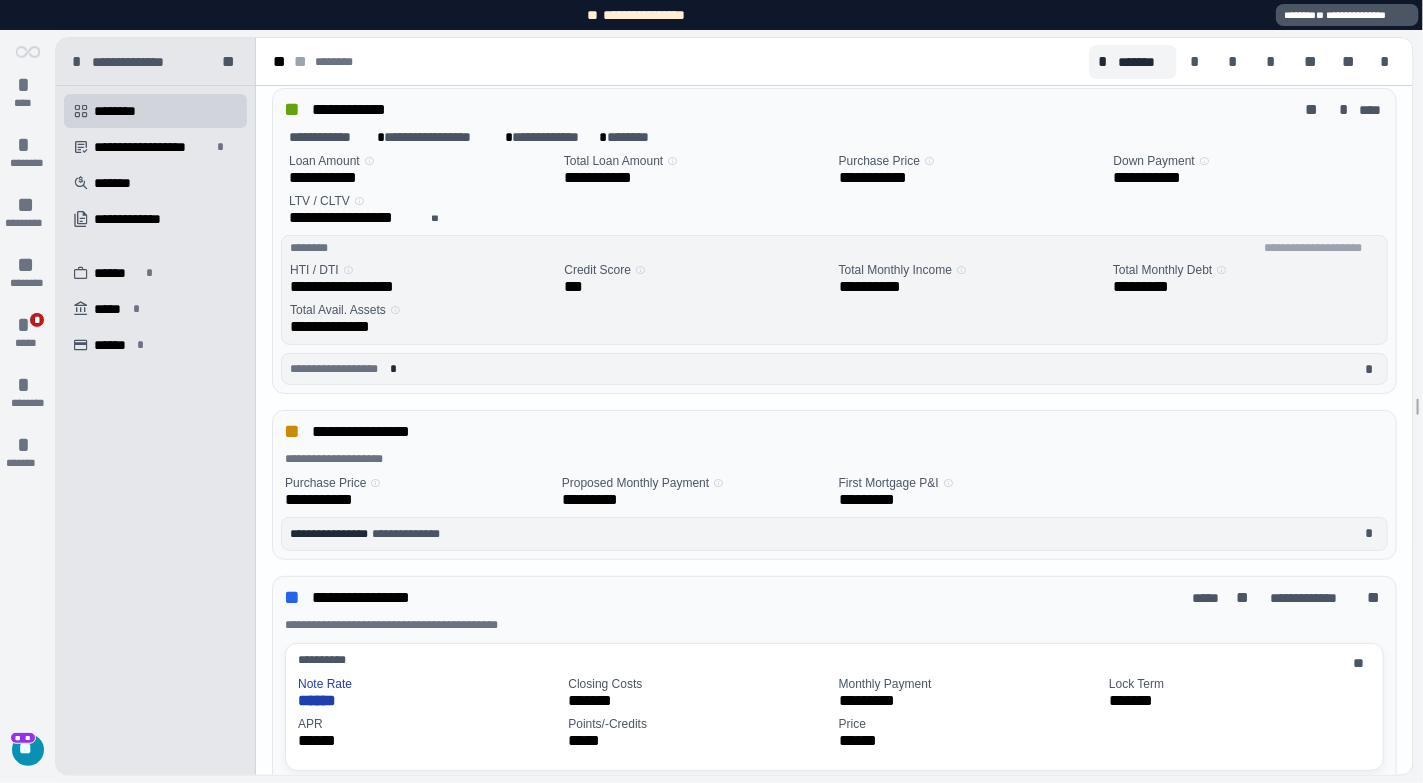 scroll, scrollTop: 0, scrollLeft: 0, axis: both 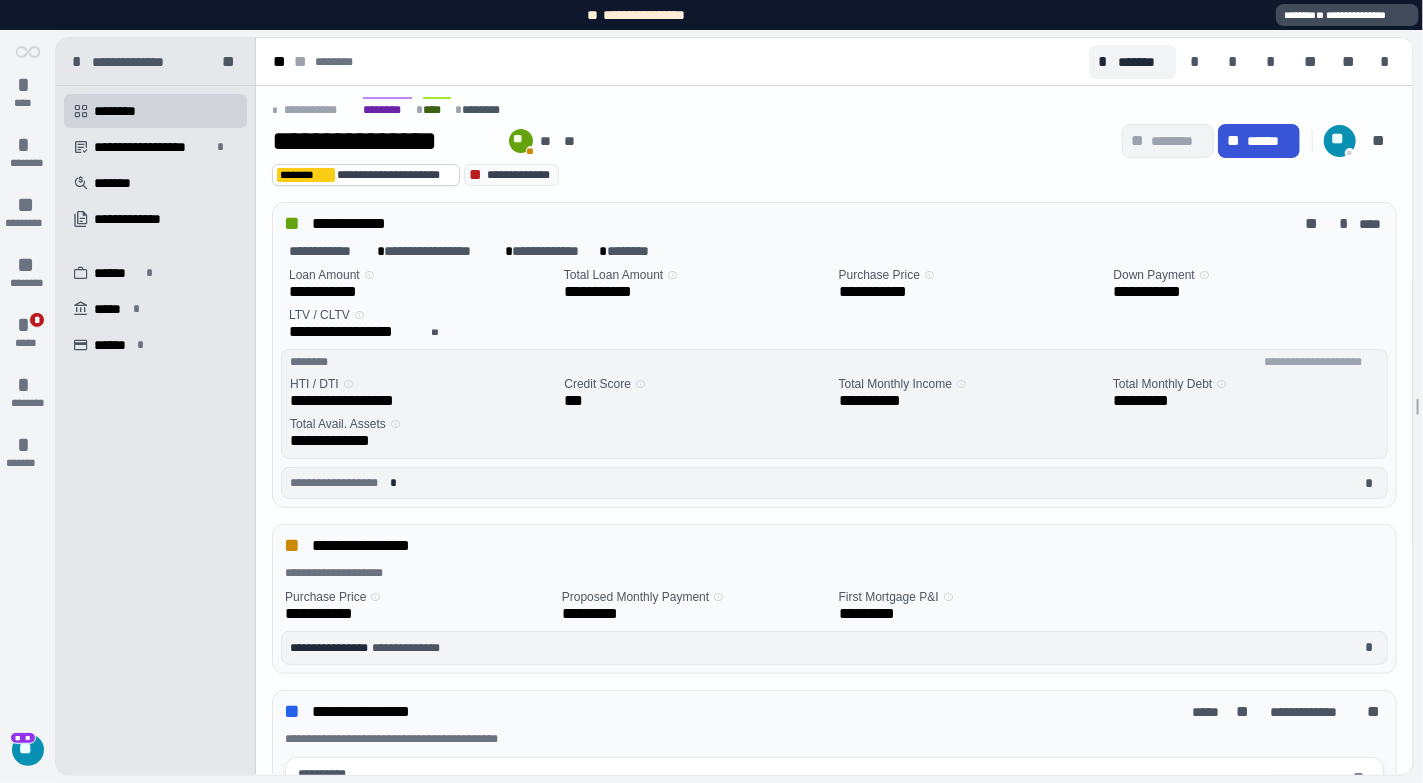 click on "**" at bounding box center [1322, 15] 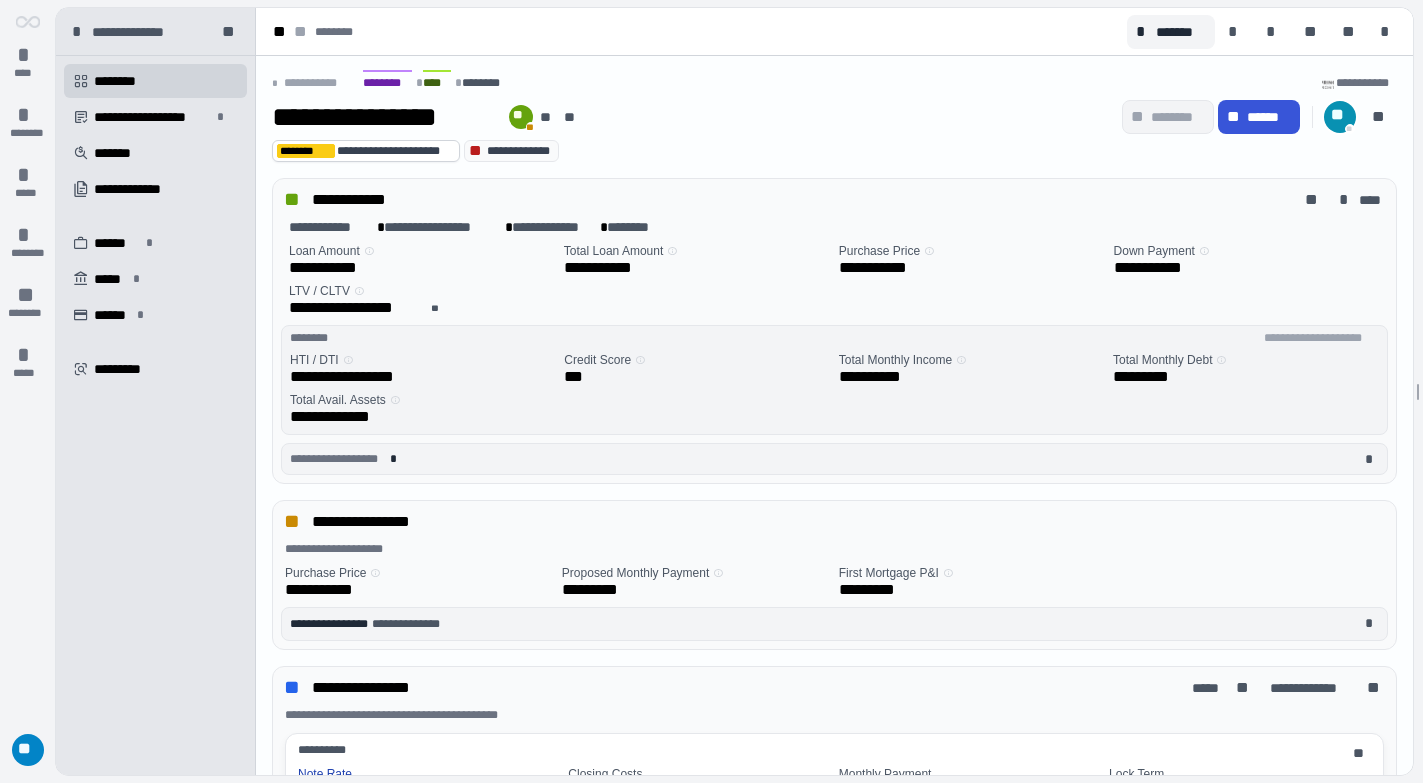 scroll, scrollTop: 0, scrollLeft: 0, axis: both 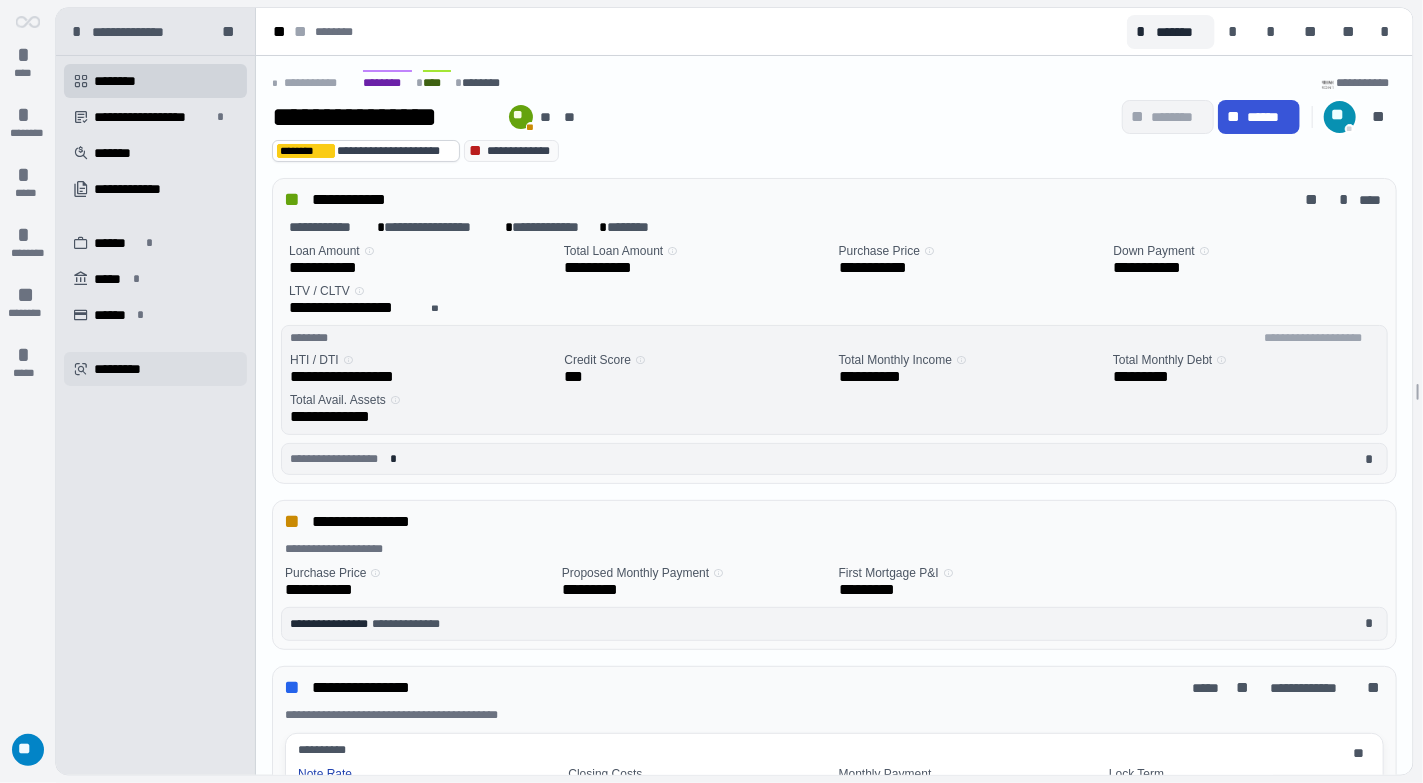 click on "*********" at bounding box center (122, 369) 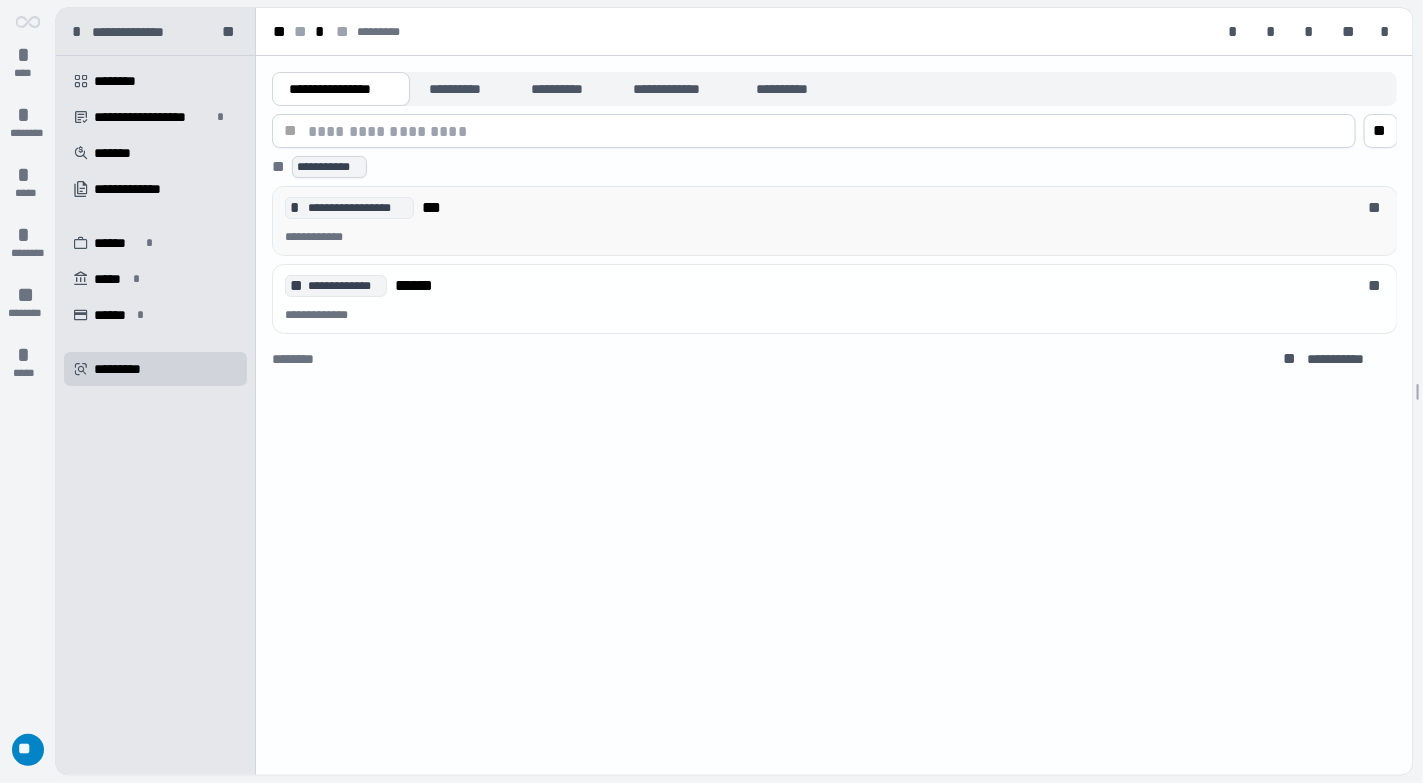 click on "**********" at bounding box center [820, 208] 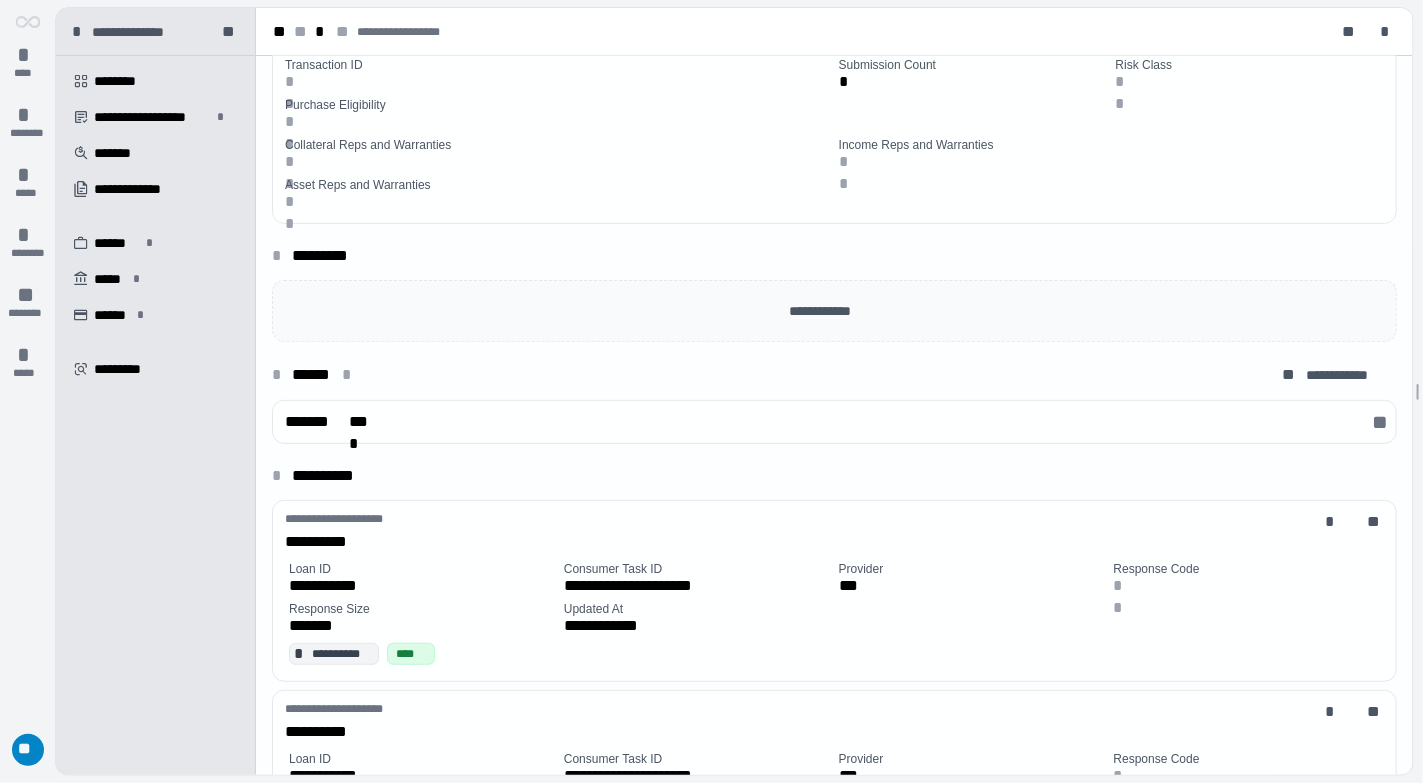 scroll, scrollTop: 99, scrollLeft: 0, axis: vertical 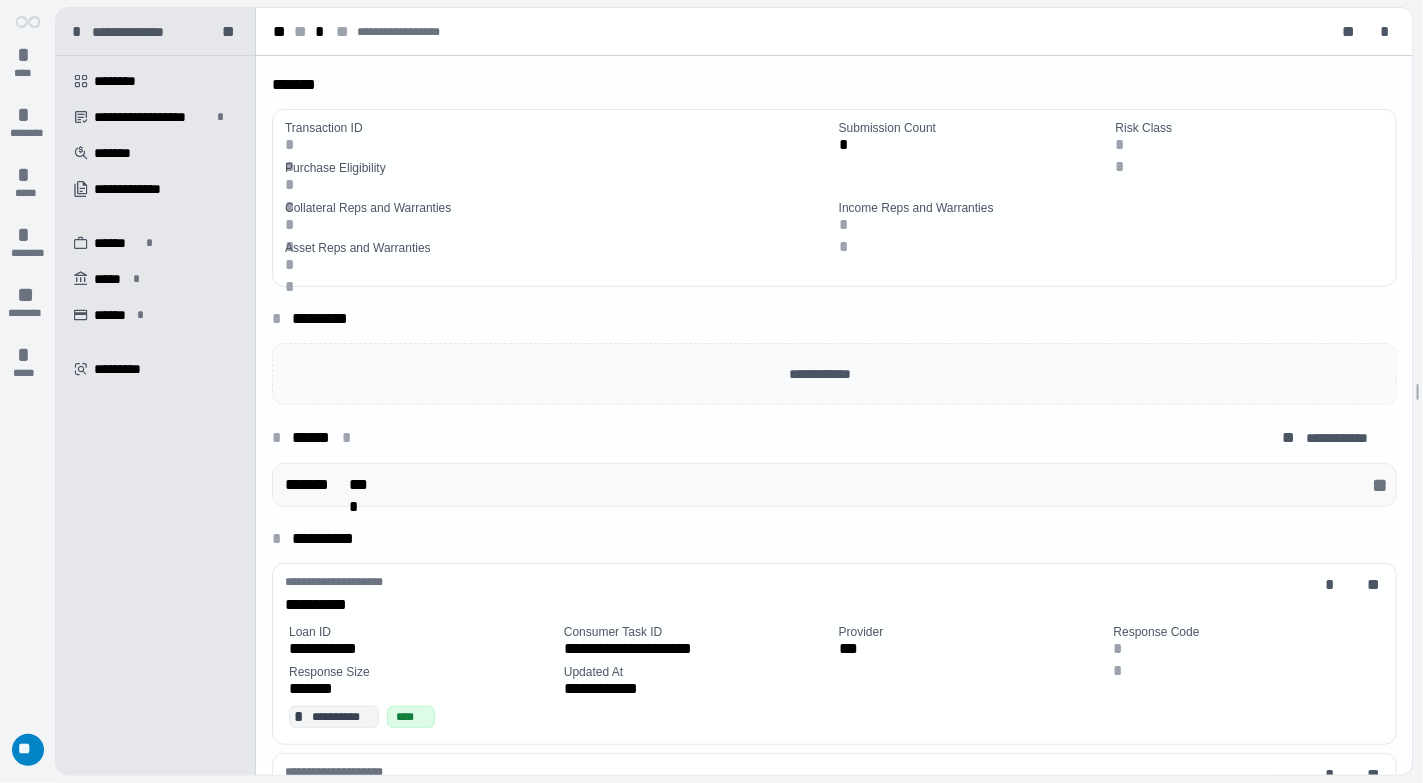 click on "**" at bounding box center [1382, 485] 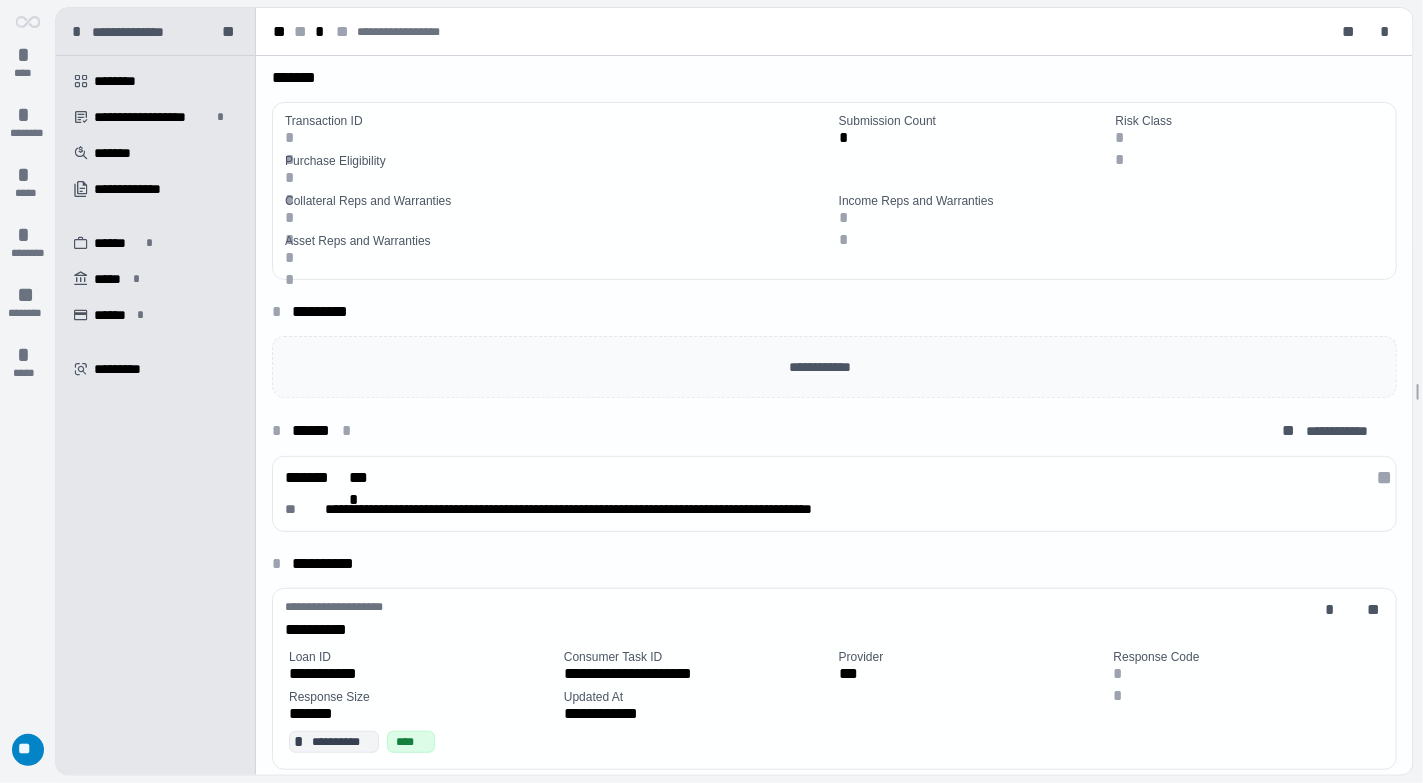 scroll, scrollTop: 199, scrollLeft: 0, axis: vertical 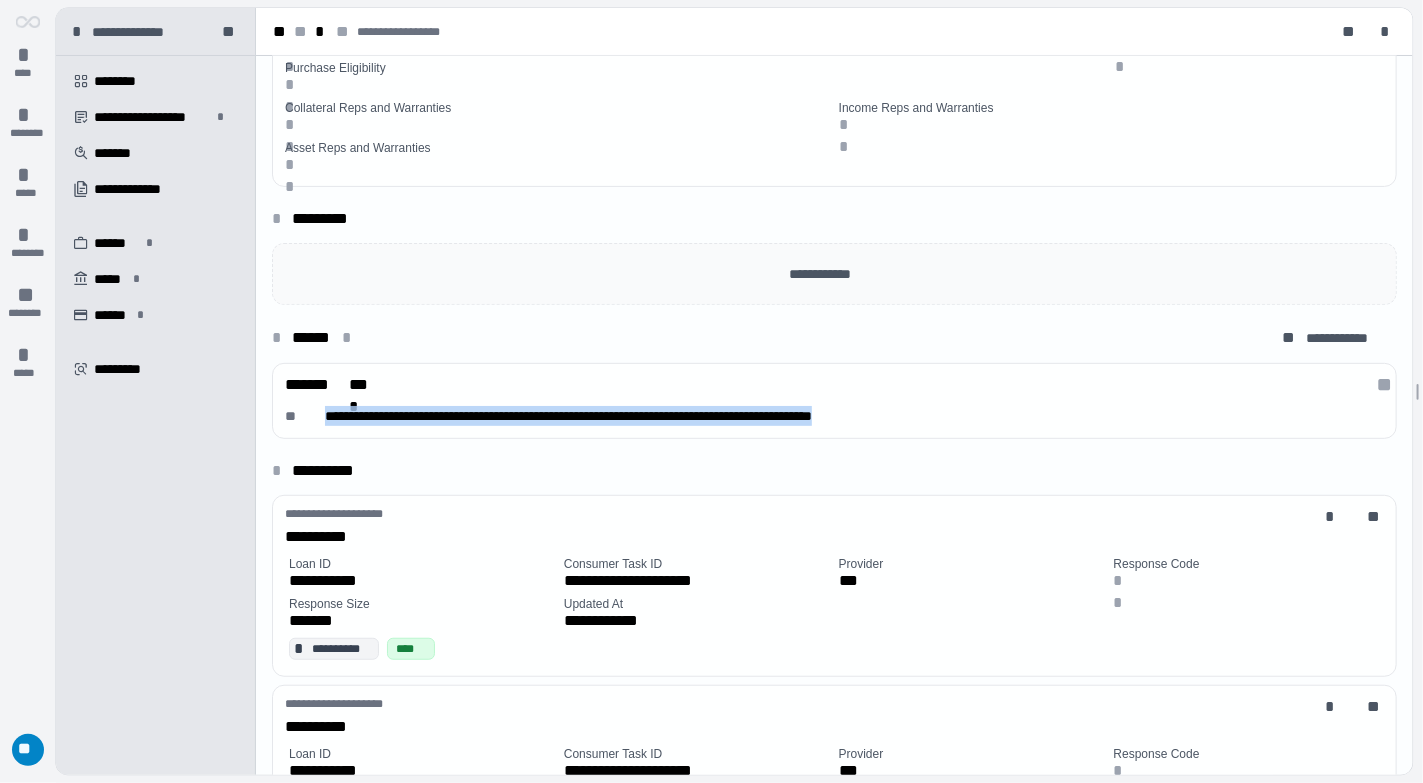 drag, startPoint x: 940, startPoint y: 409, endPoint x: 324, endPoint y: 414, distance: 616.02026 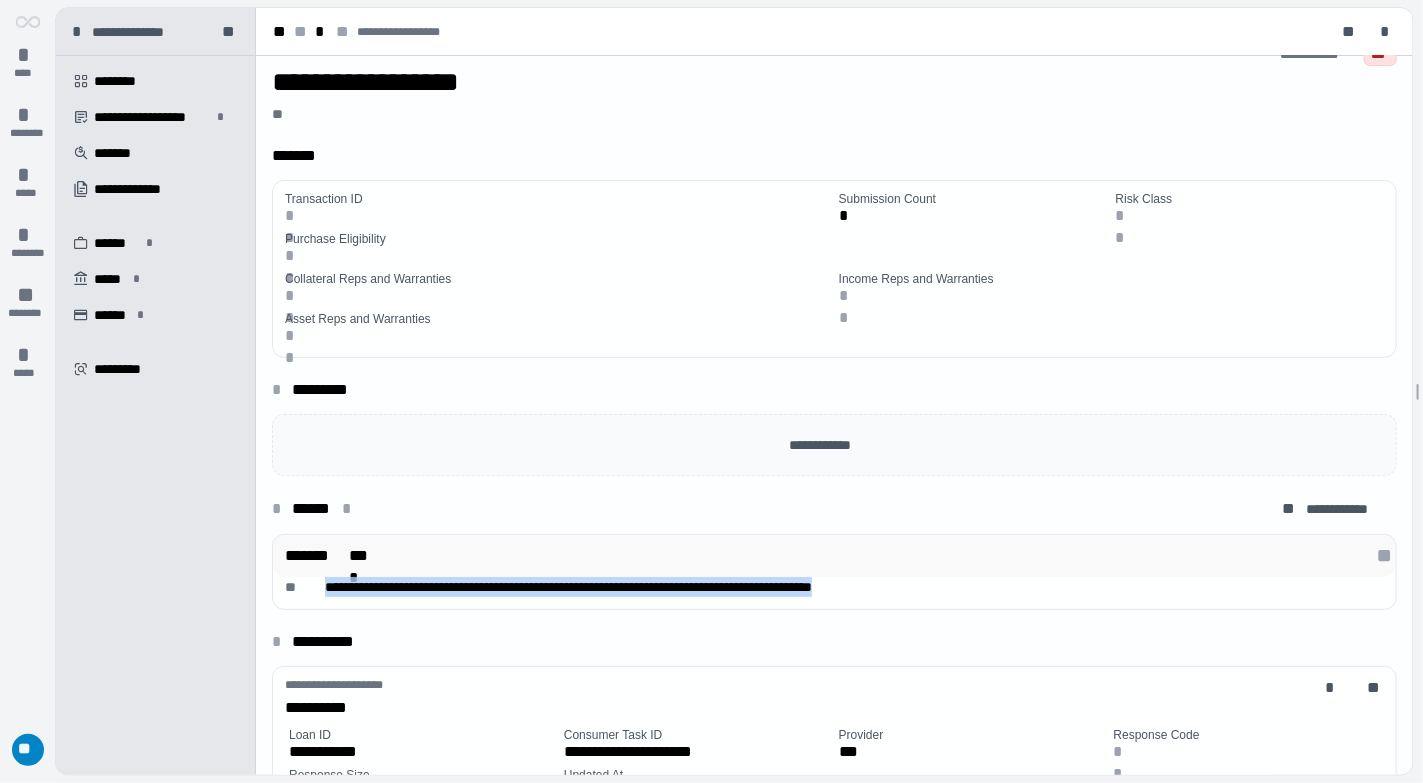 scroll, scrollTop: 0, scrollLeft: 0, axis: both 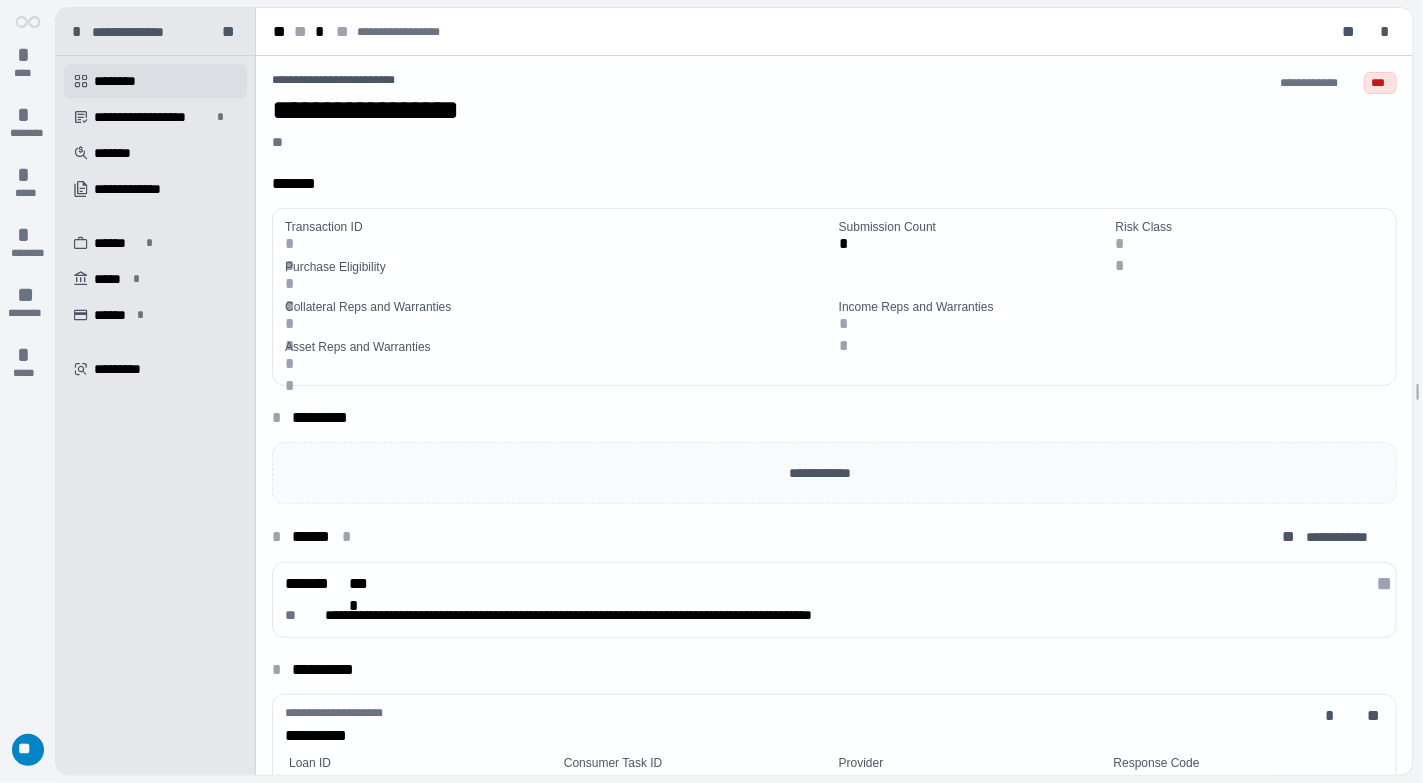 click on "********" at bounding box center (122, 81) 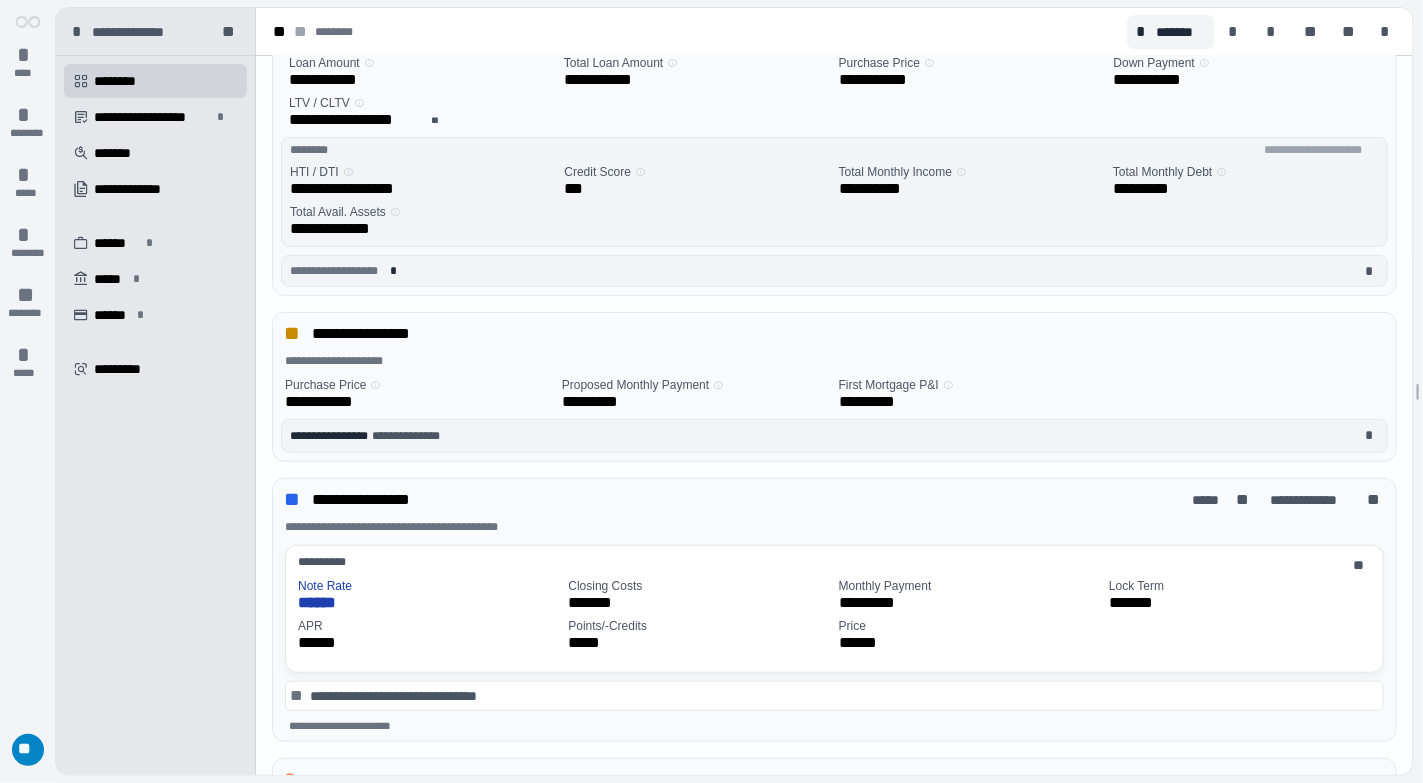 scroll, scrollTop: 199, scrollLeft: 0, axis: vertical 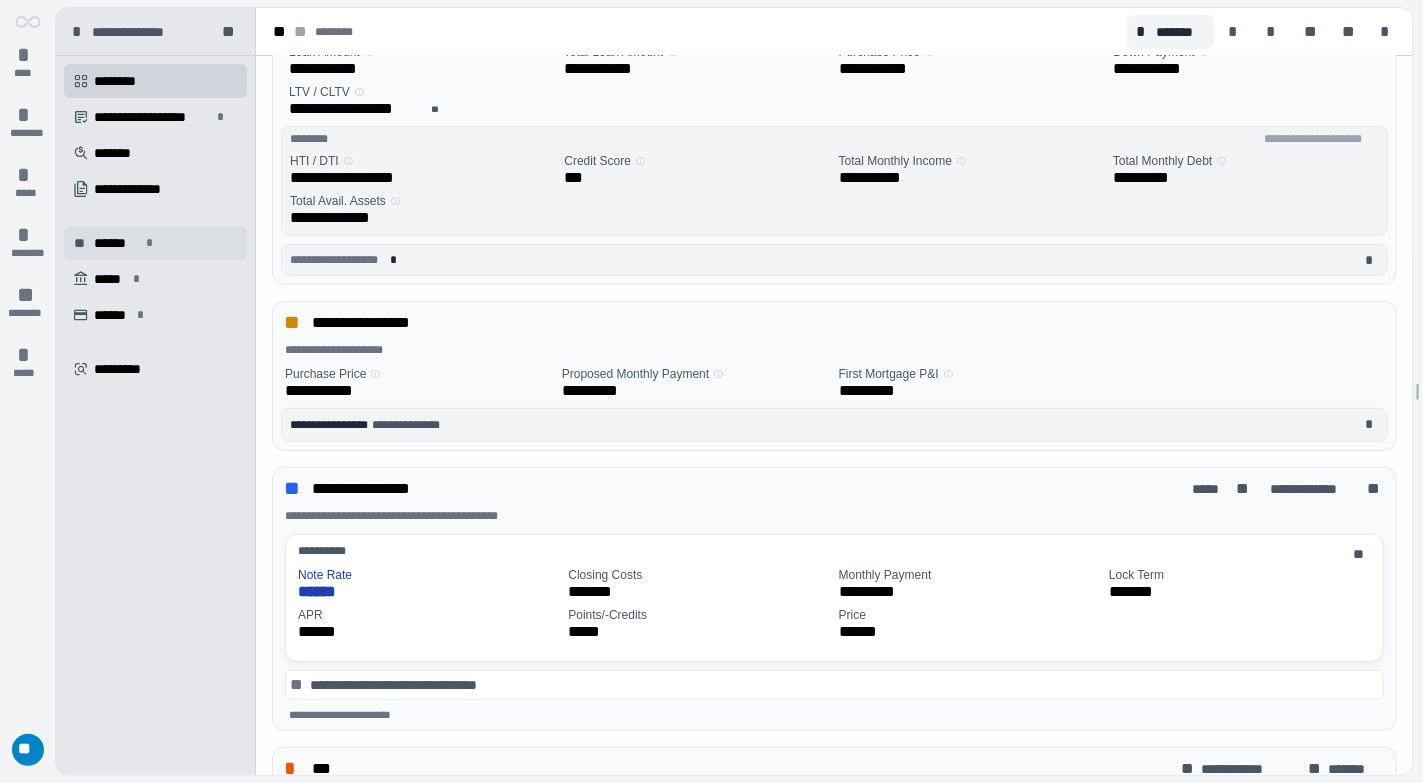click on "******" at bounding box center [117, 243] 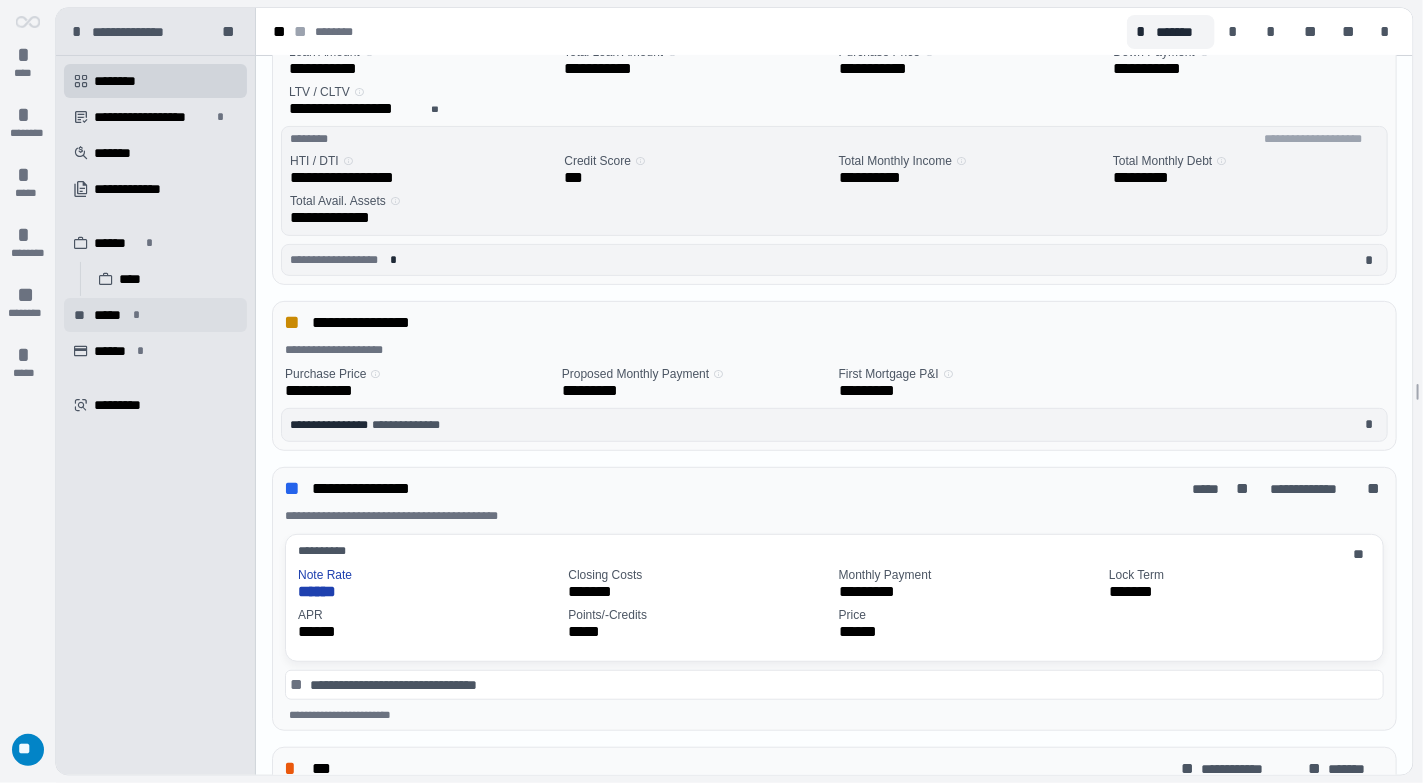 click on "*****" at bounding box center [110, 315] 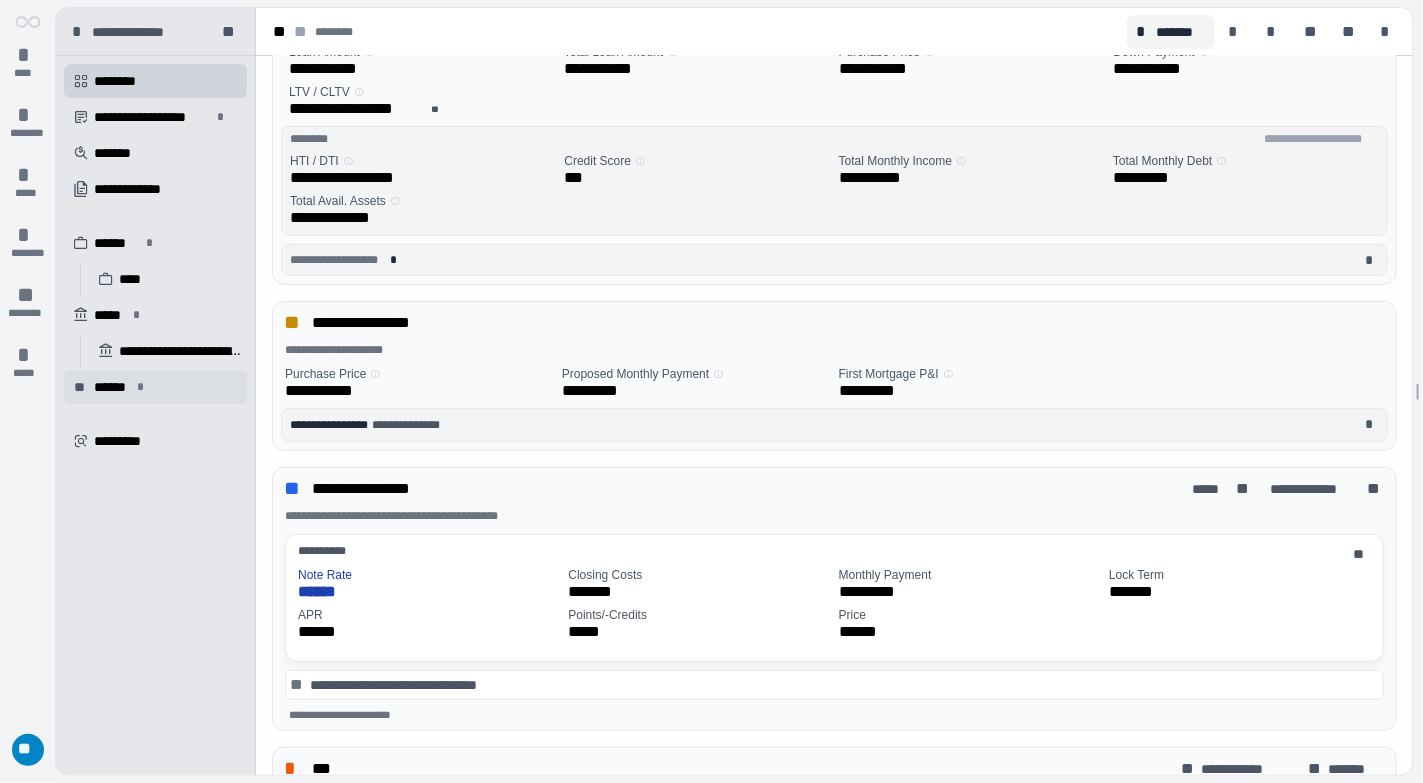 click on "******" at bounding box center (112, 387) 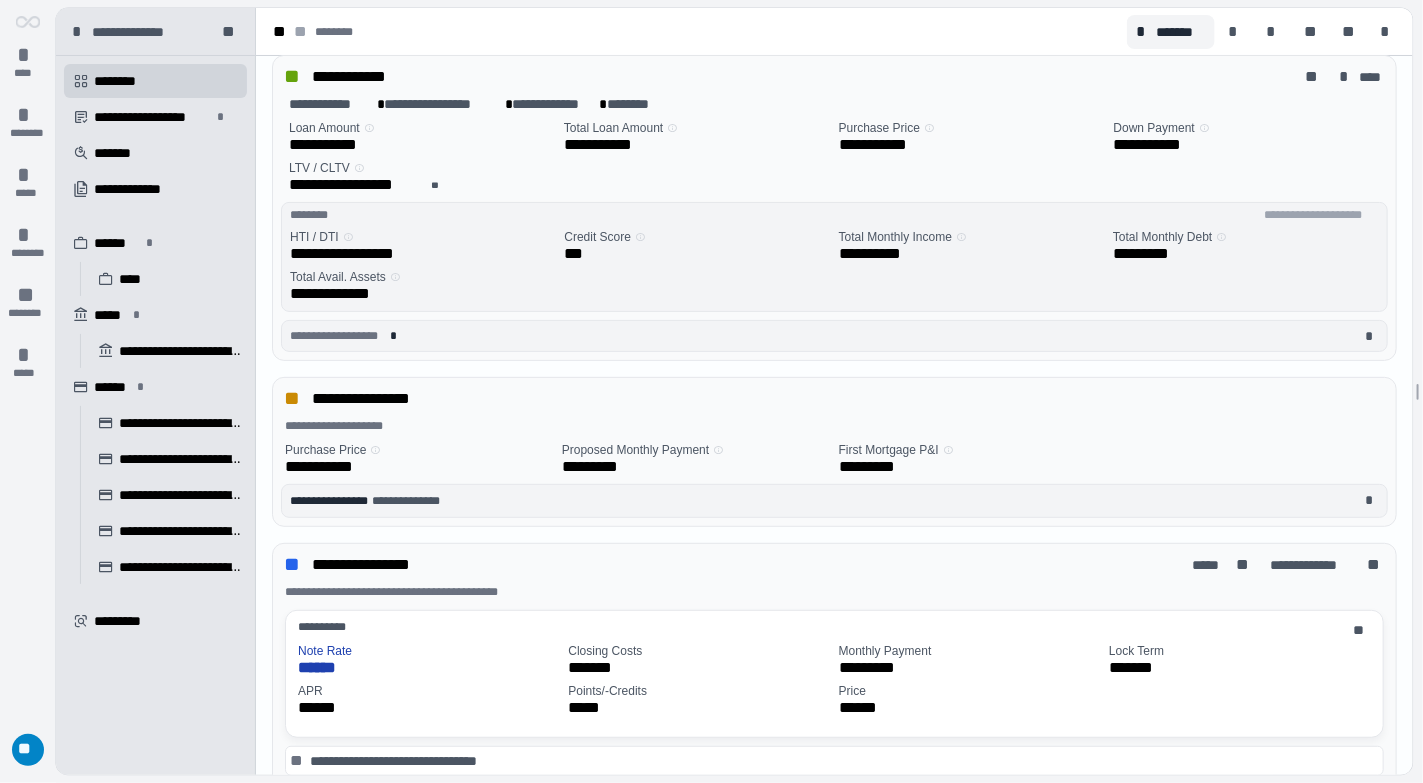 scroll, scrollTop: 0, scrollLeft: 0, axis: both 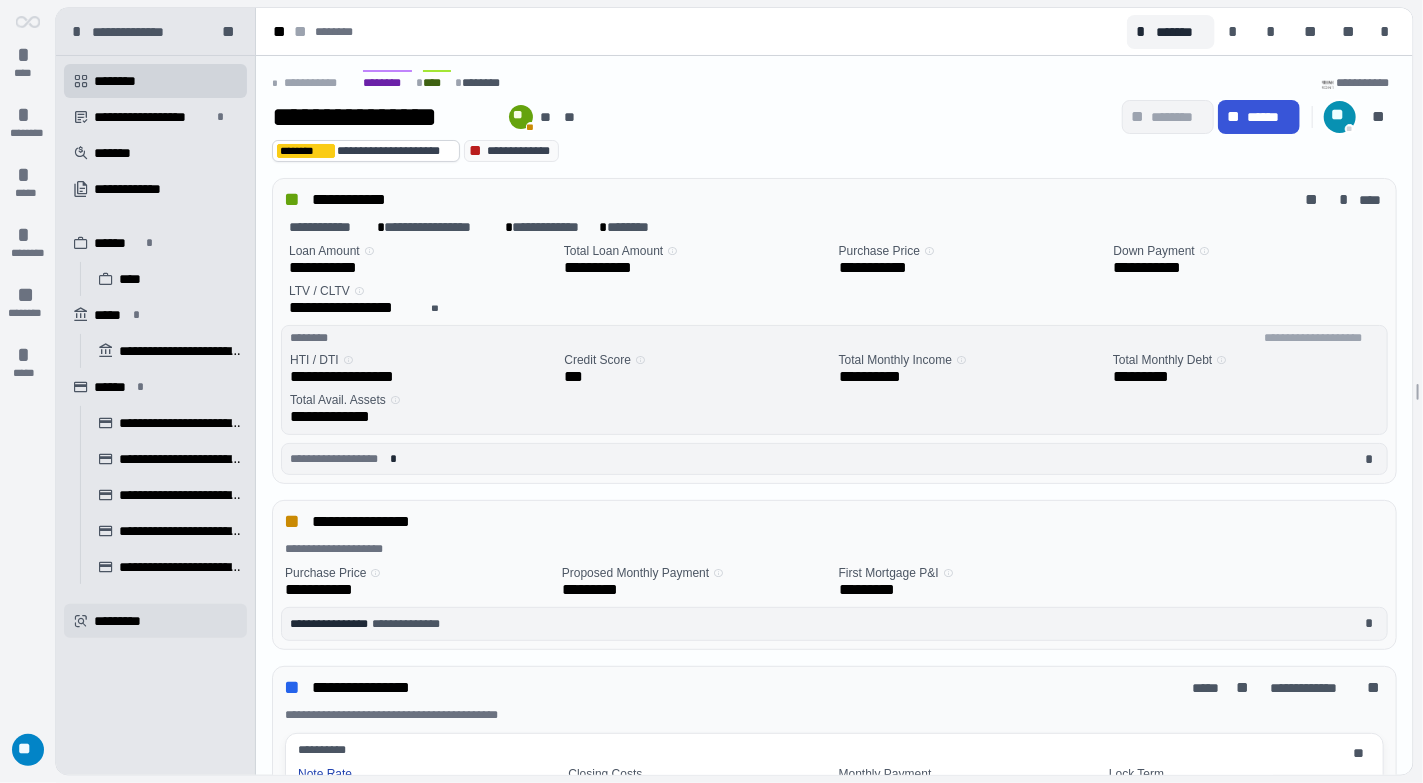 click on "*********" at bounding box center [122, 621] 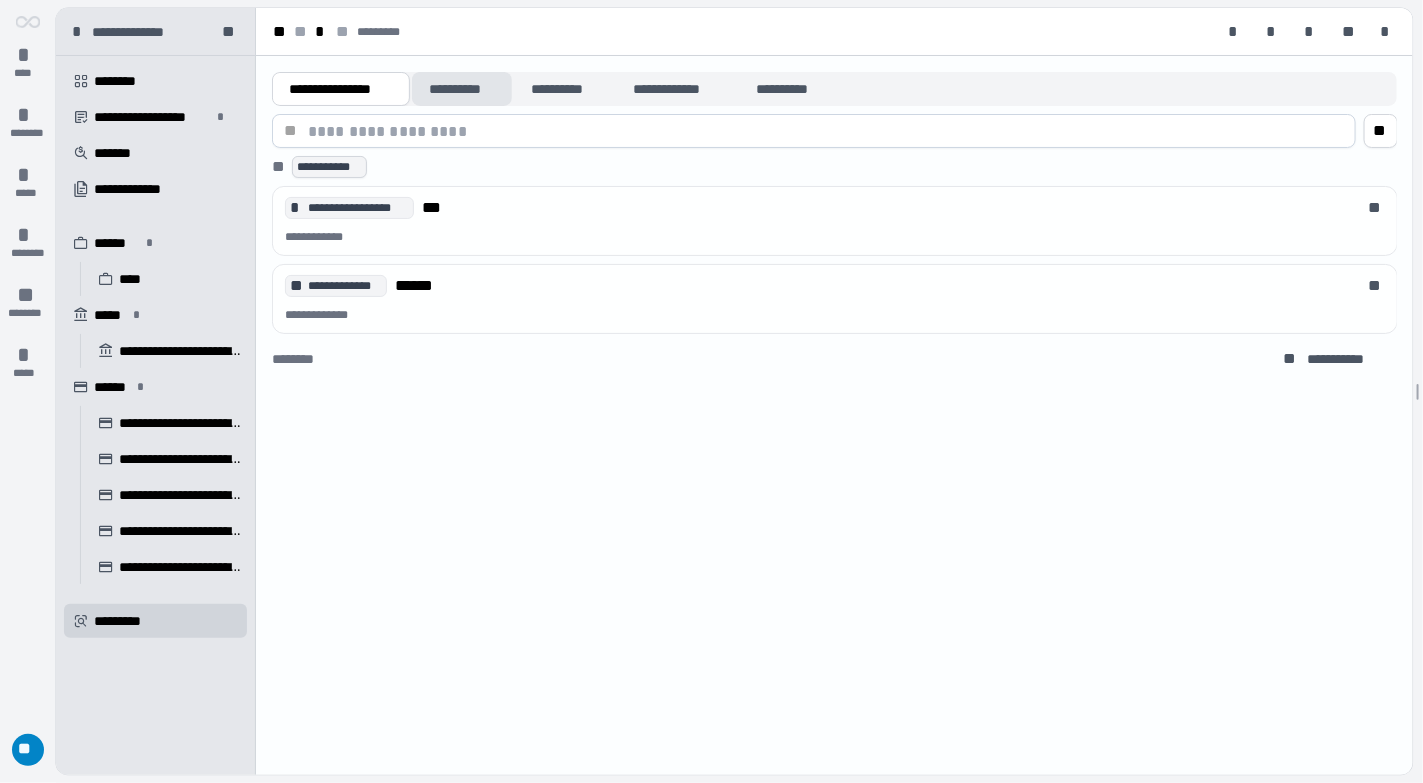 click on "**********" at bounding box center [462, 89] 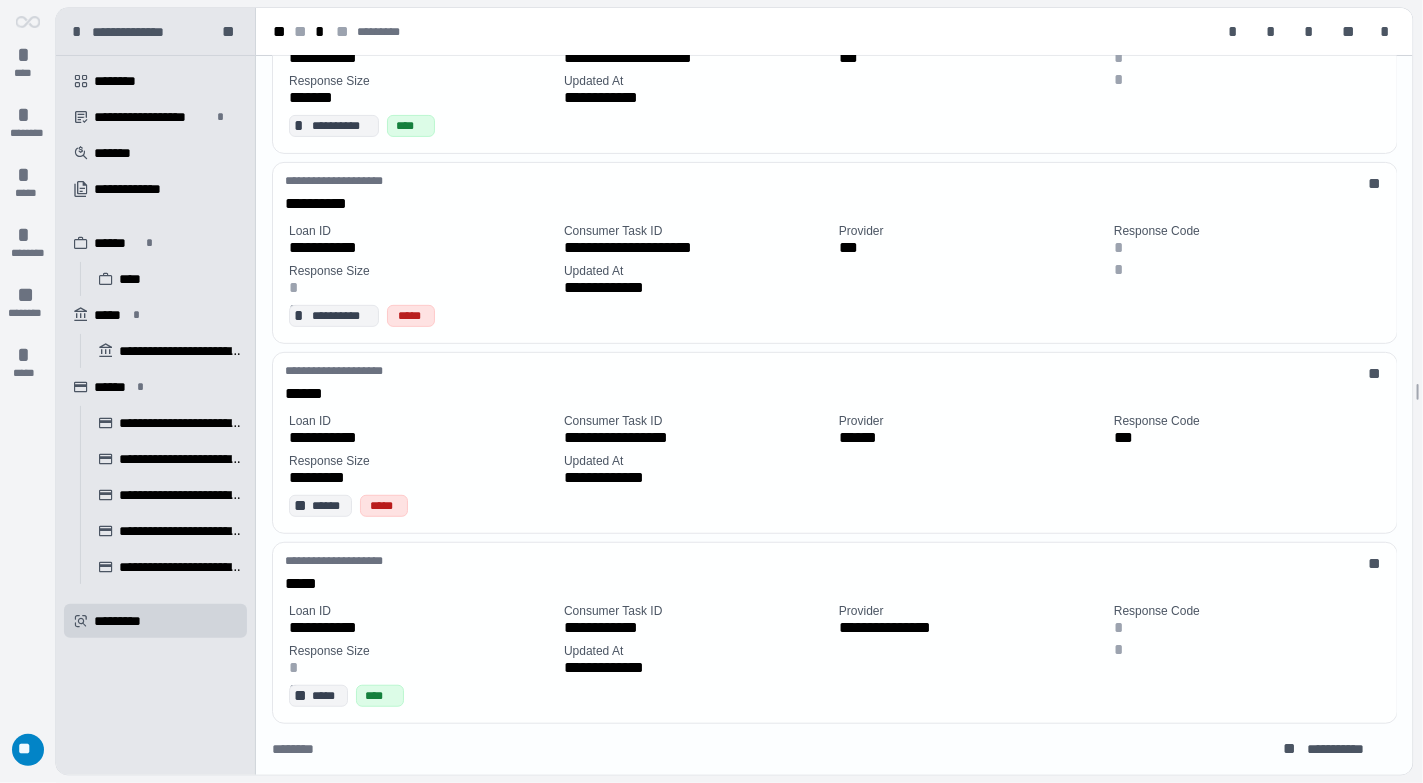 scroll, scrollTop: 0, scrollLeft: 0, axis: both 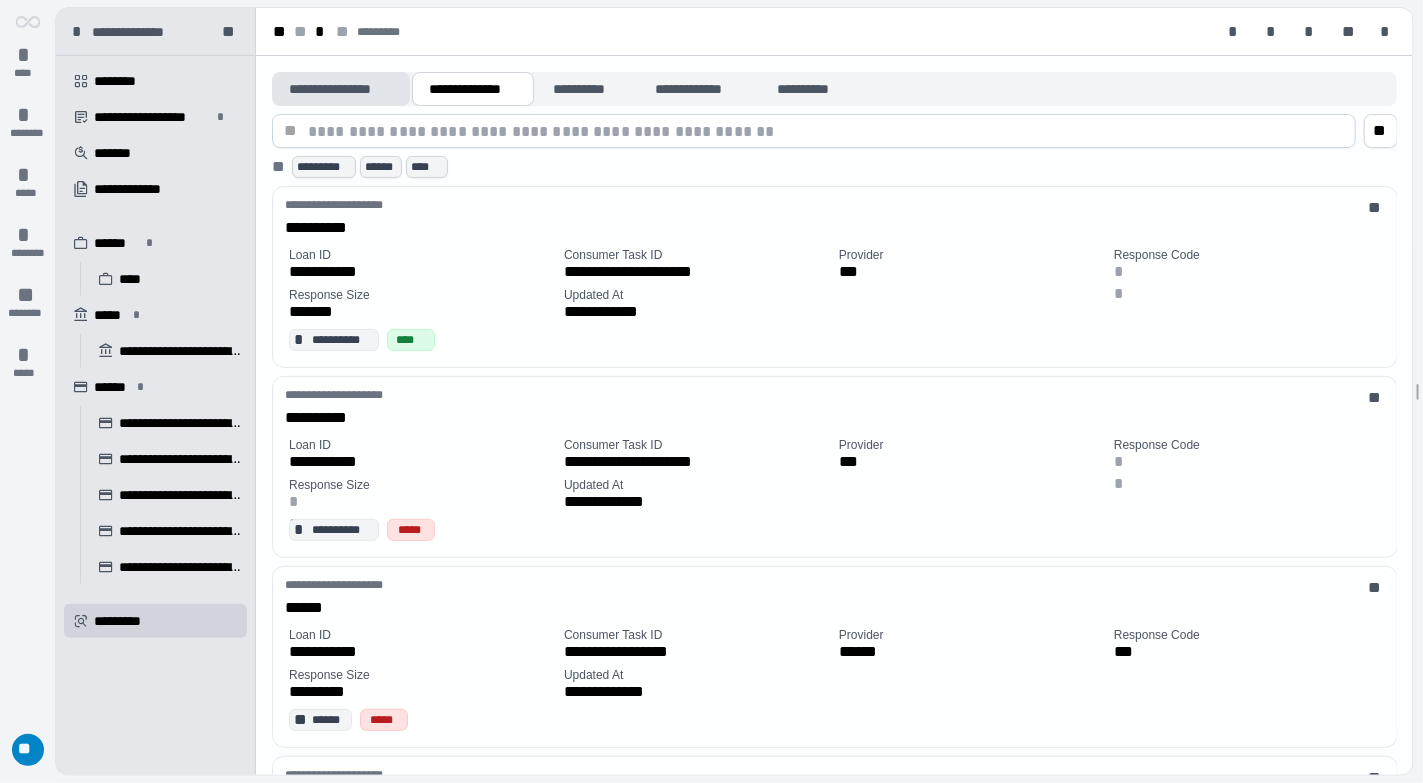 click on "**********" at bounding box center (341, 89) 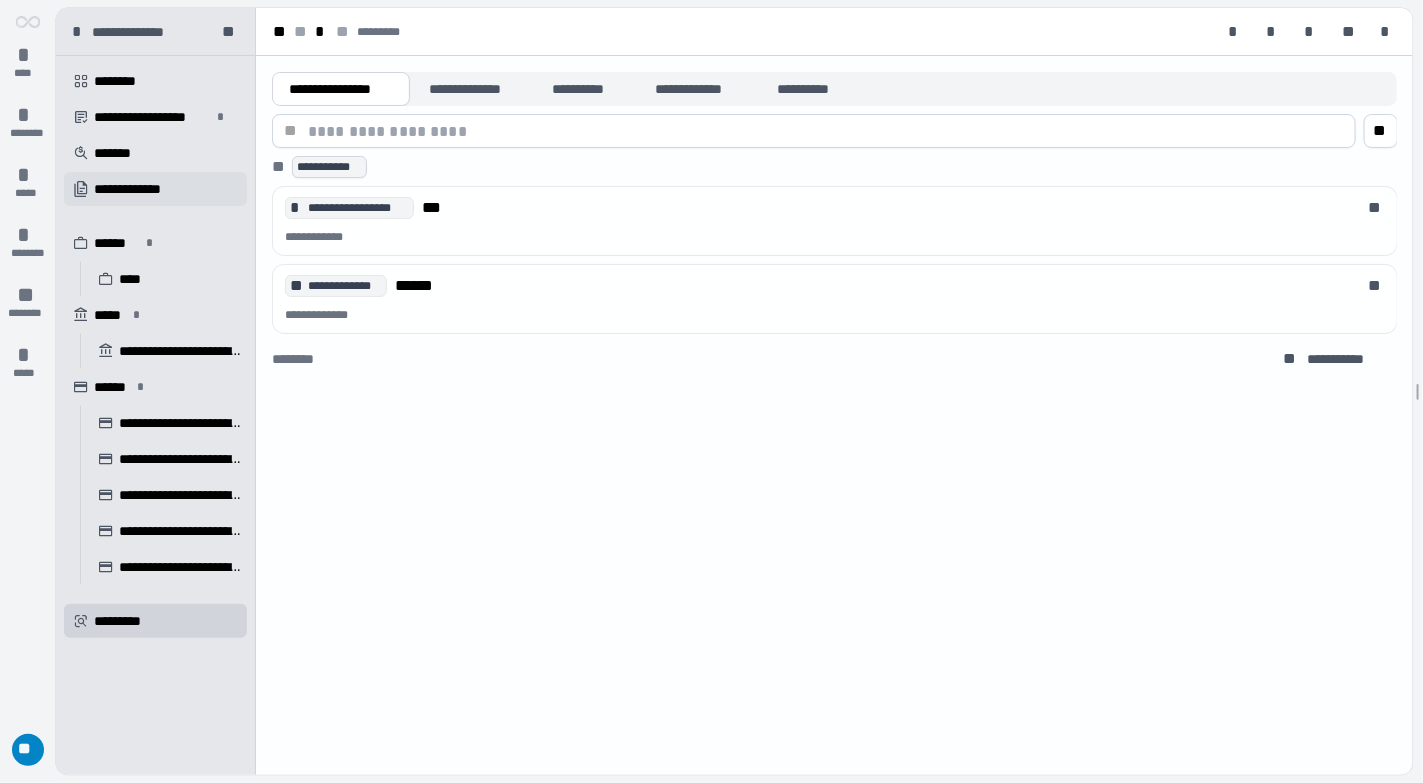 click on "**********" at bounding box center (139, 189) 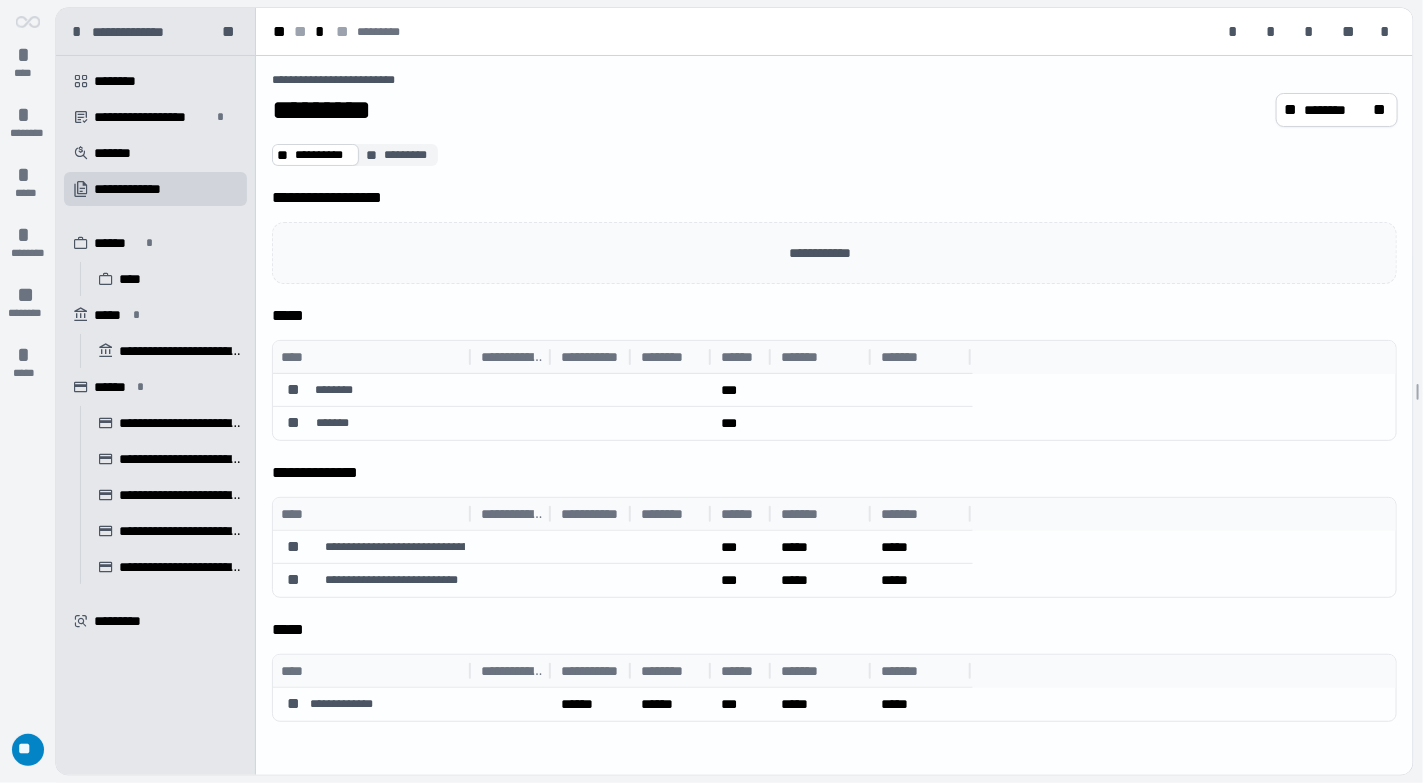 click on "**" at bounding box center [28, 751] 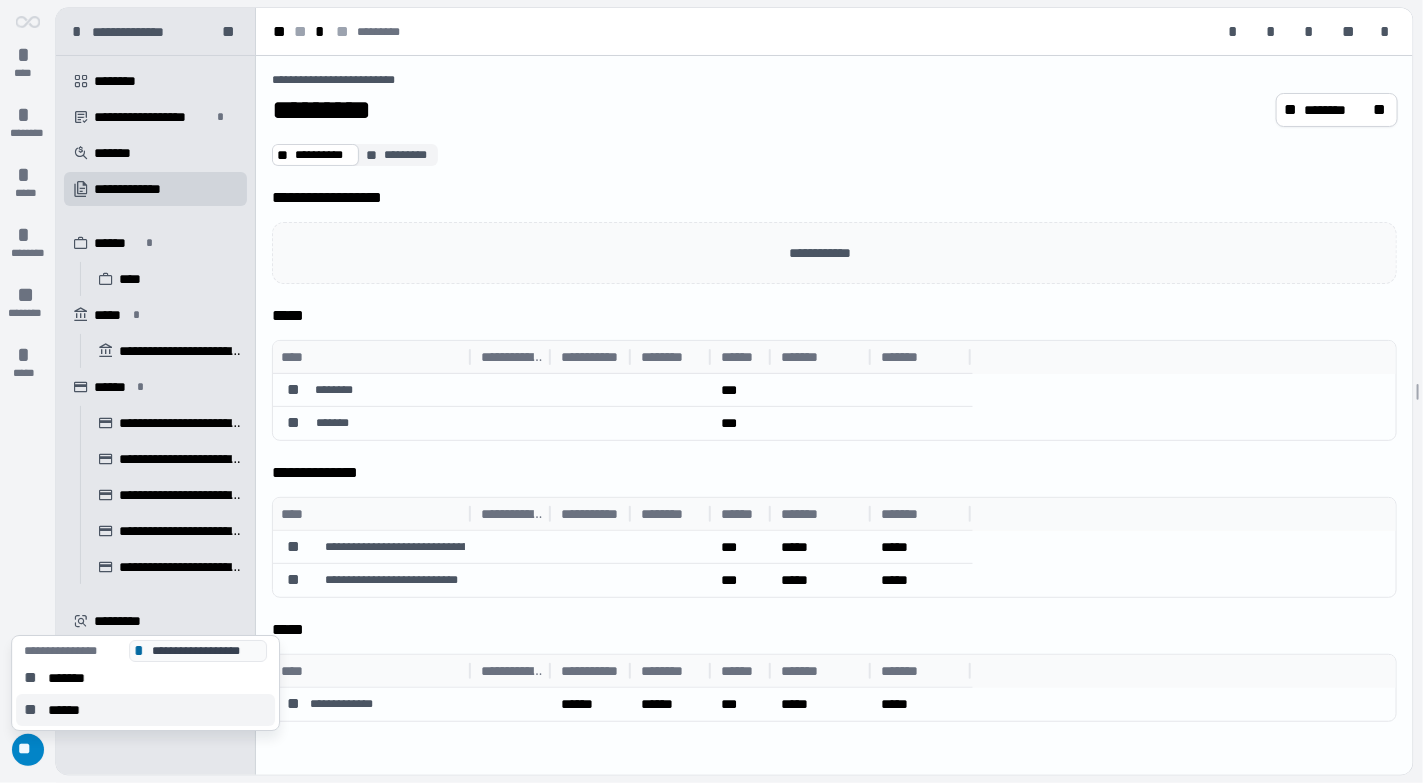 click on "******" at bounding box center (70, 710) 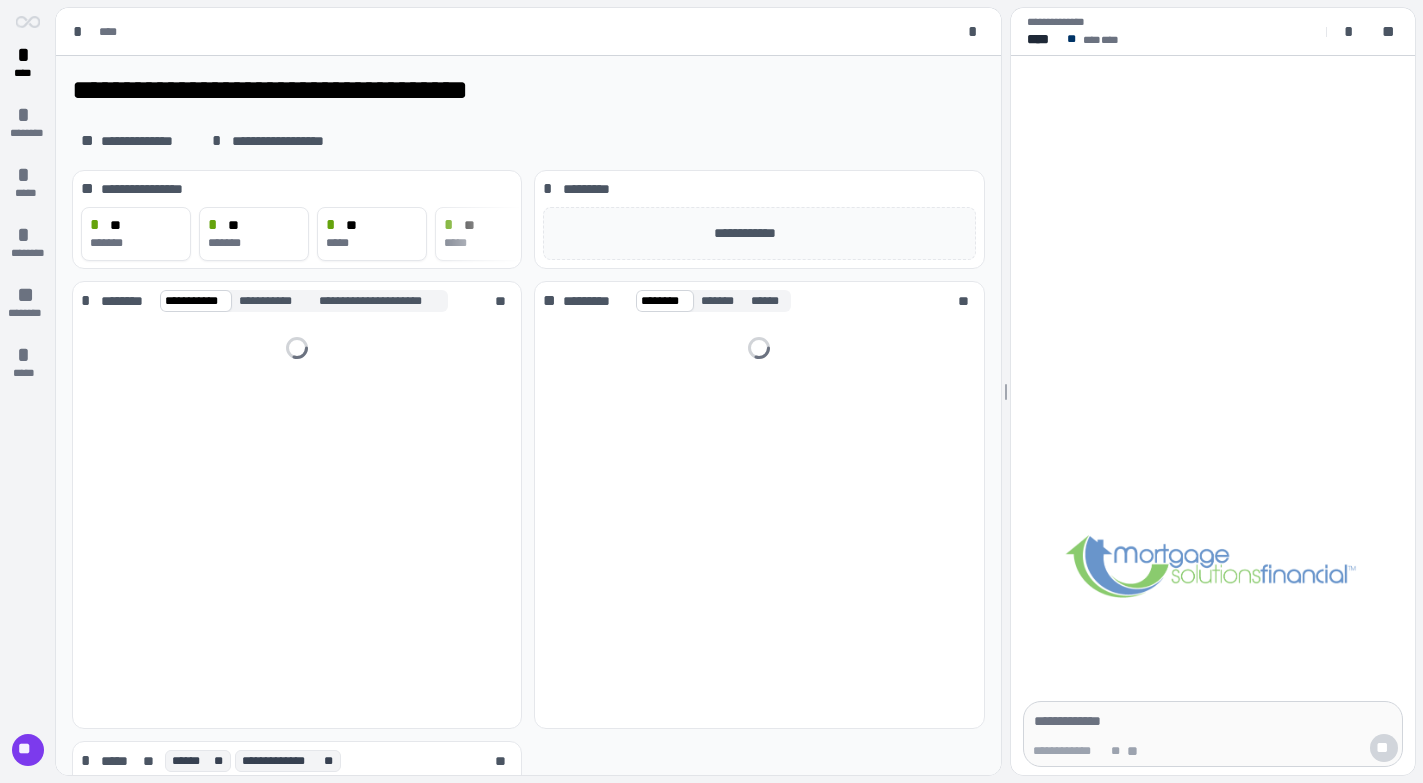 scroll, scrollTop: 0, scrollLeft: 0, axis: both 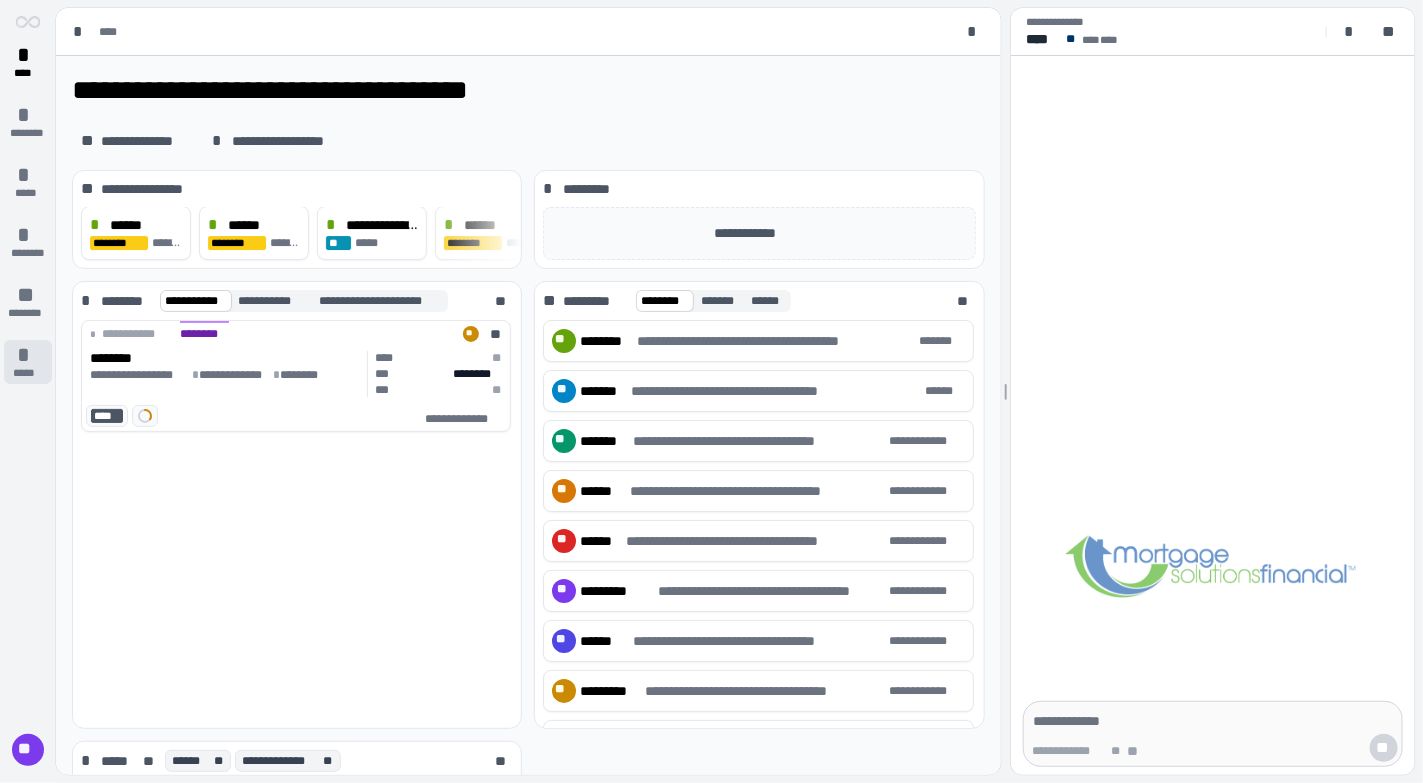 click on "* *****" at bounding box center (28, 362) 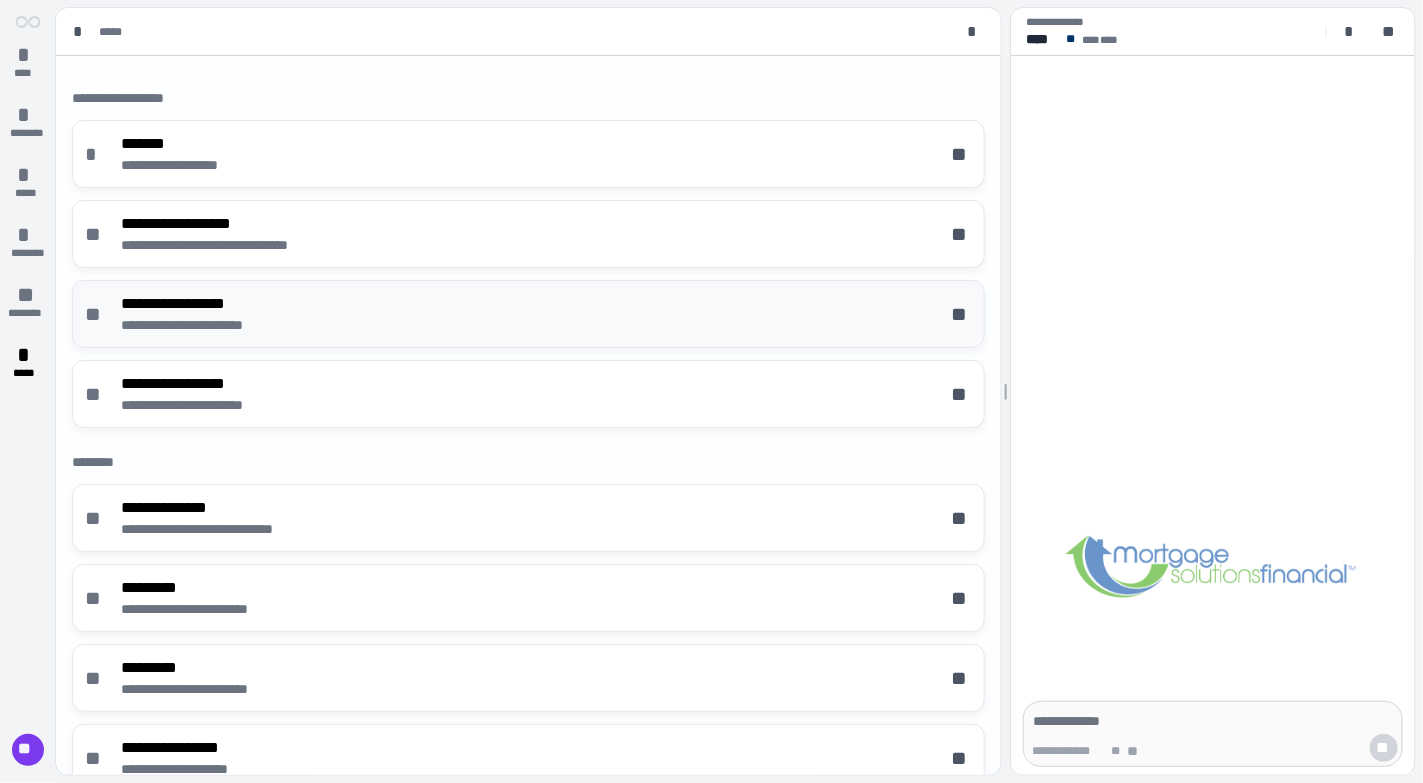 click on "**********" at bounding box center [528, 314] 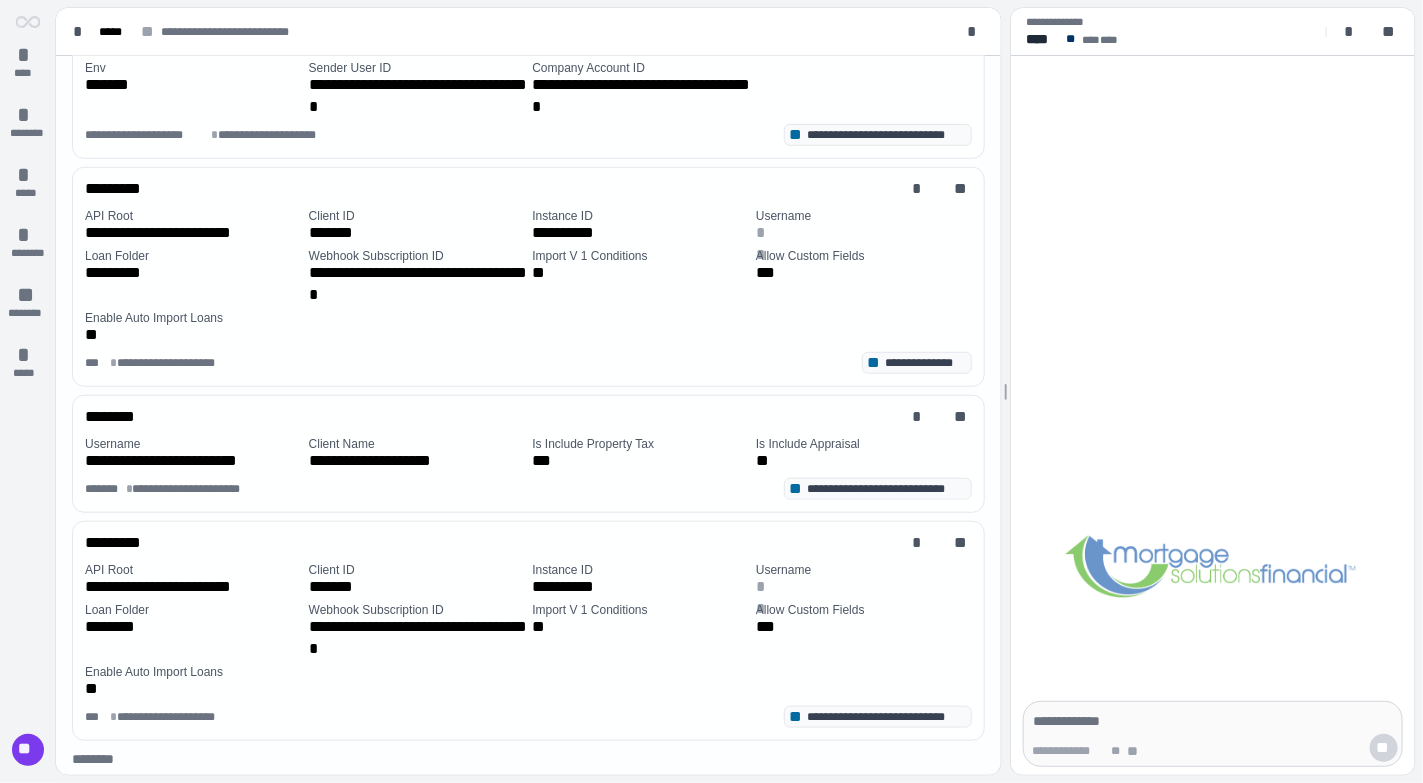 scroll, scrollTop: 520, scrollLeft: 0, axis: vertical 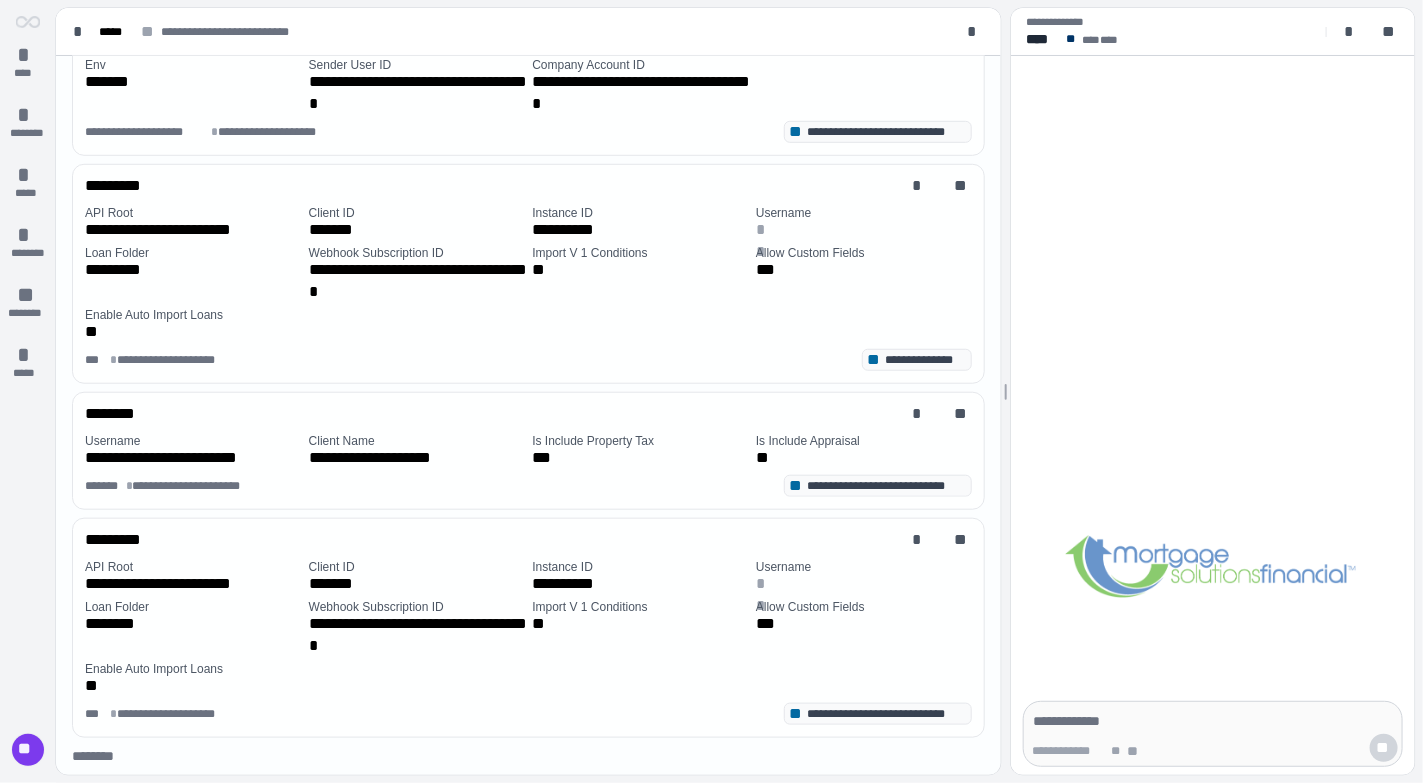 click on "**" at bounding box center (28, 751) 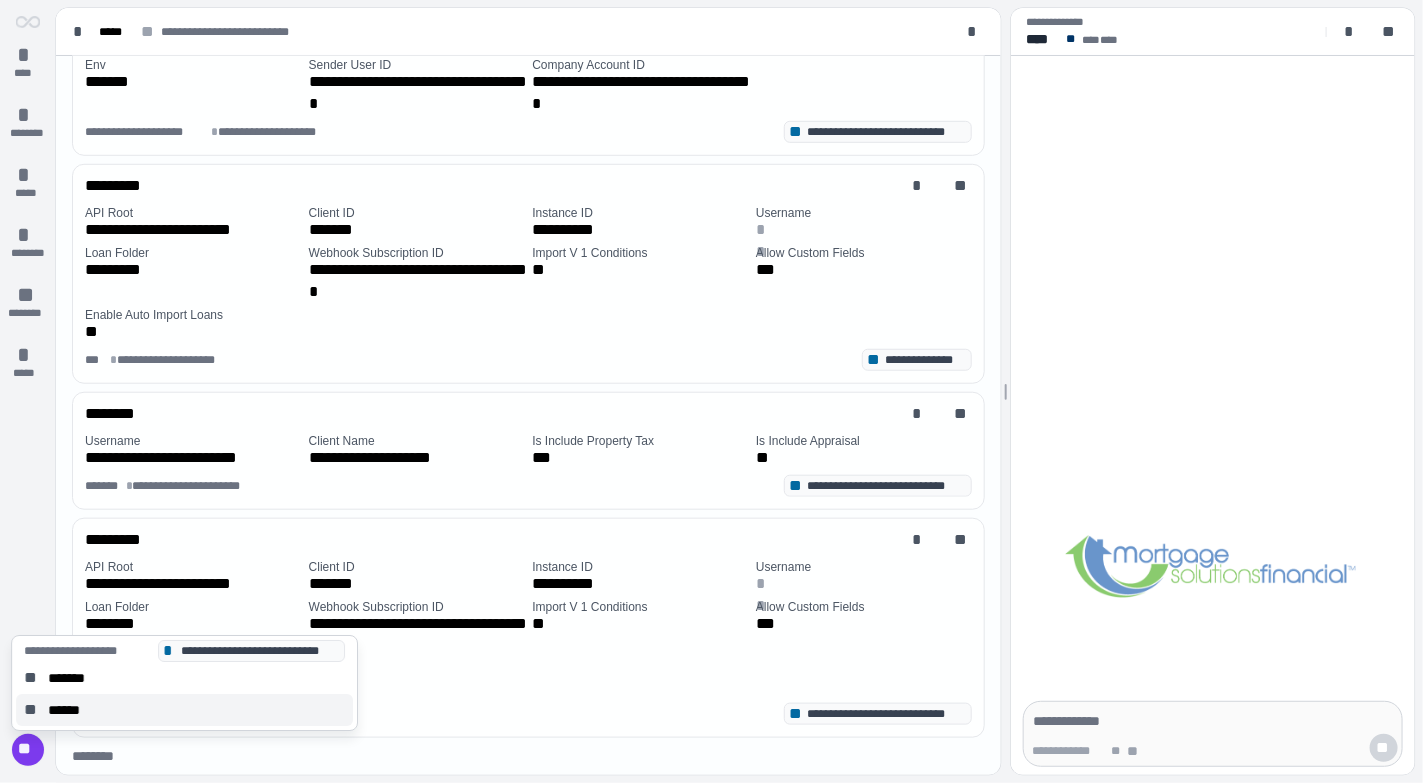 click on "******" at bounding box center (70, 710) 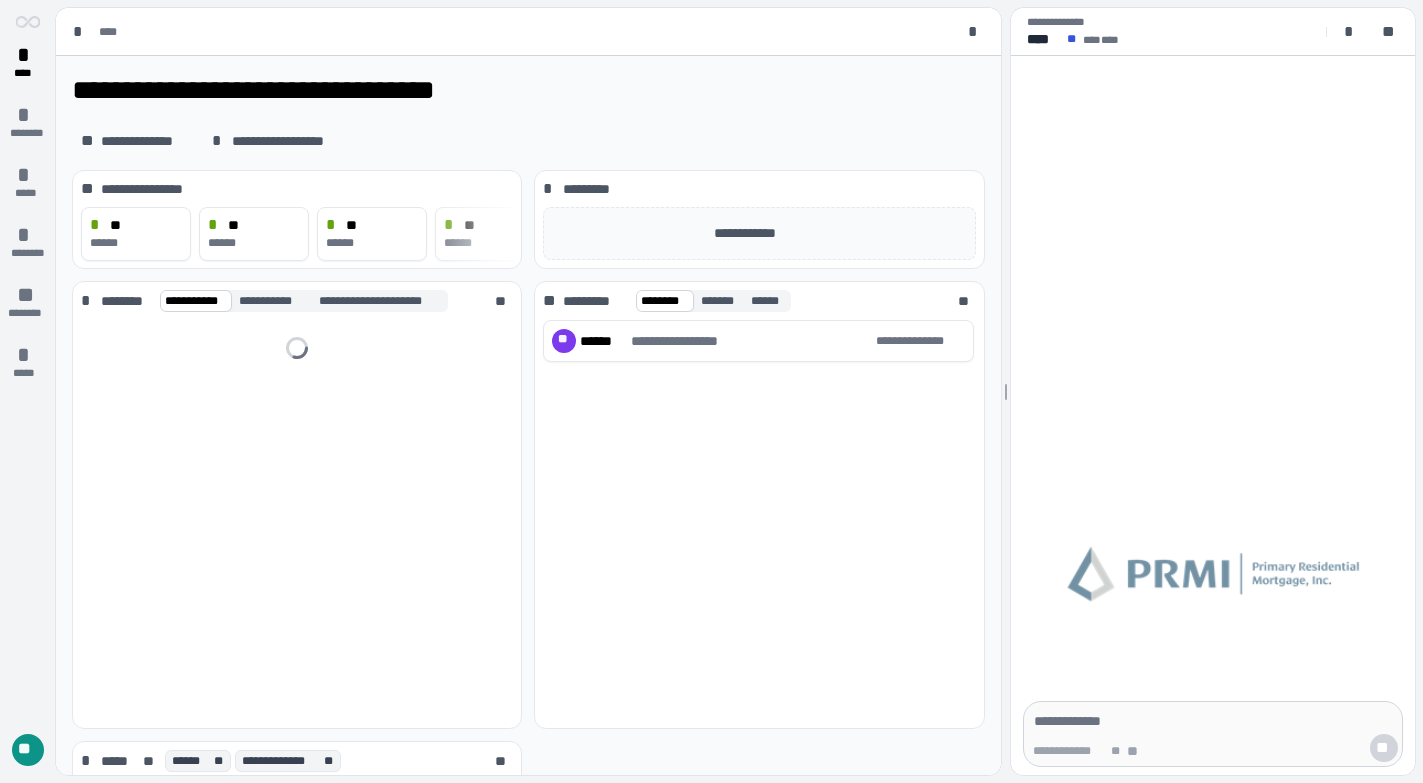 scroll, scrollTop: 0, scrollLeft: 0, axis: both 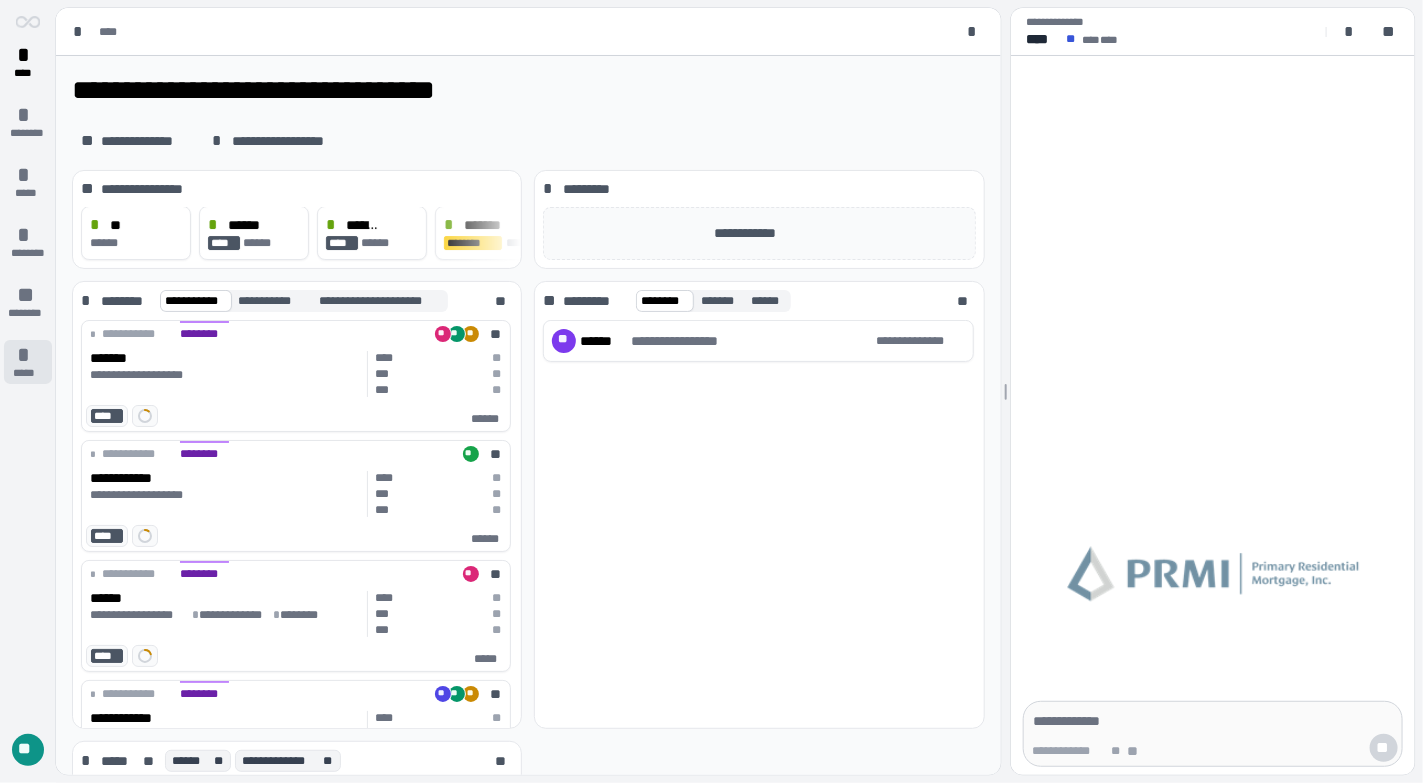 click on "* *****" at bounding box center [28, 362] 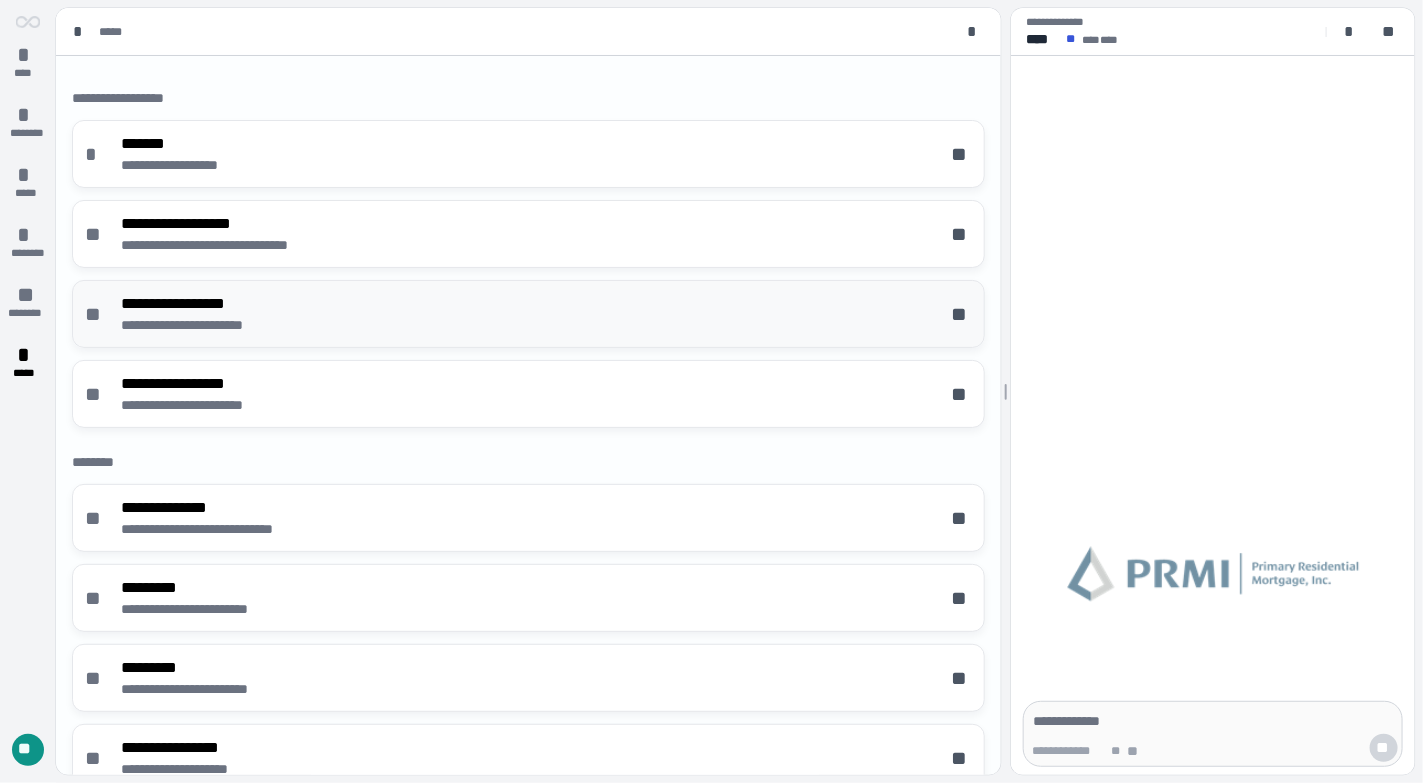 click on "**********" at bounding box center [528, 314] 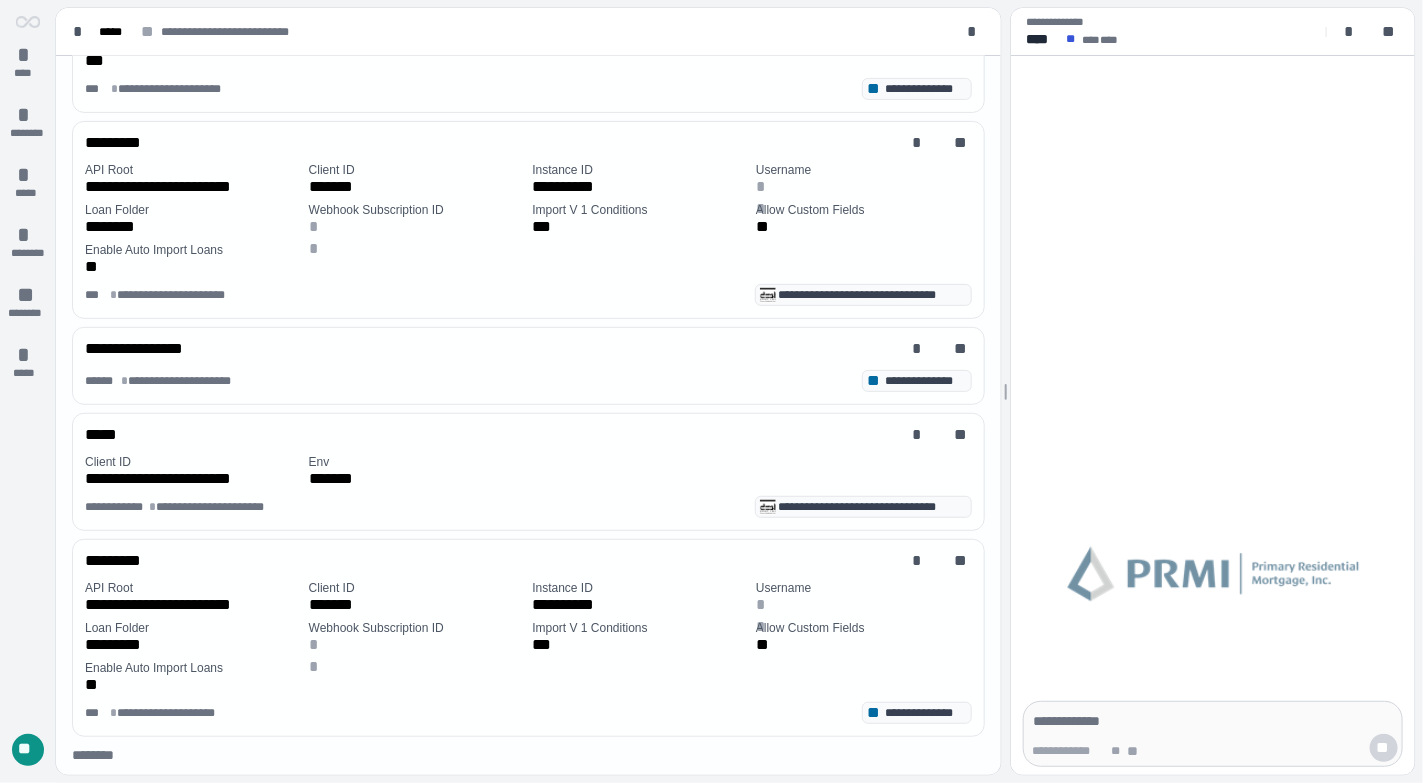 scroll, scrollTop: 0, scrollLeft: 0, axis: both 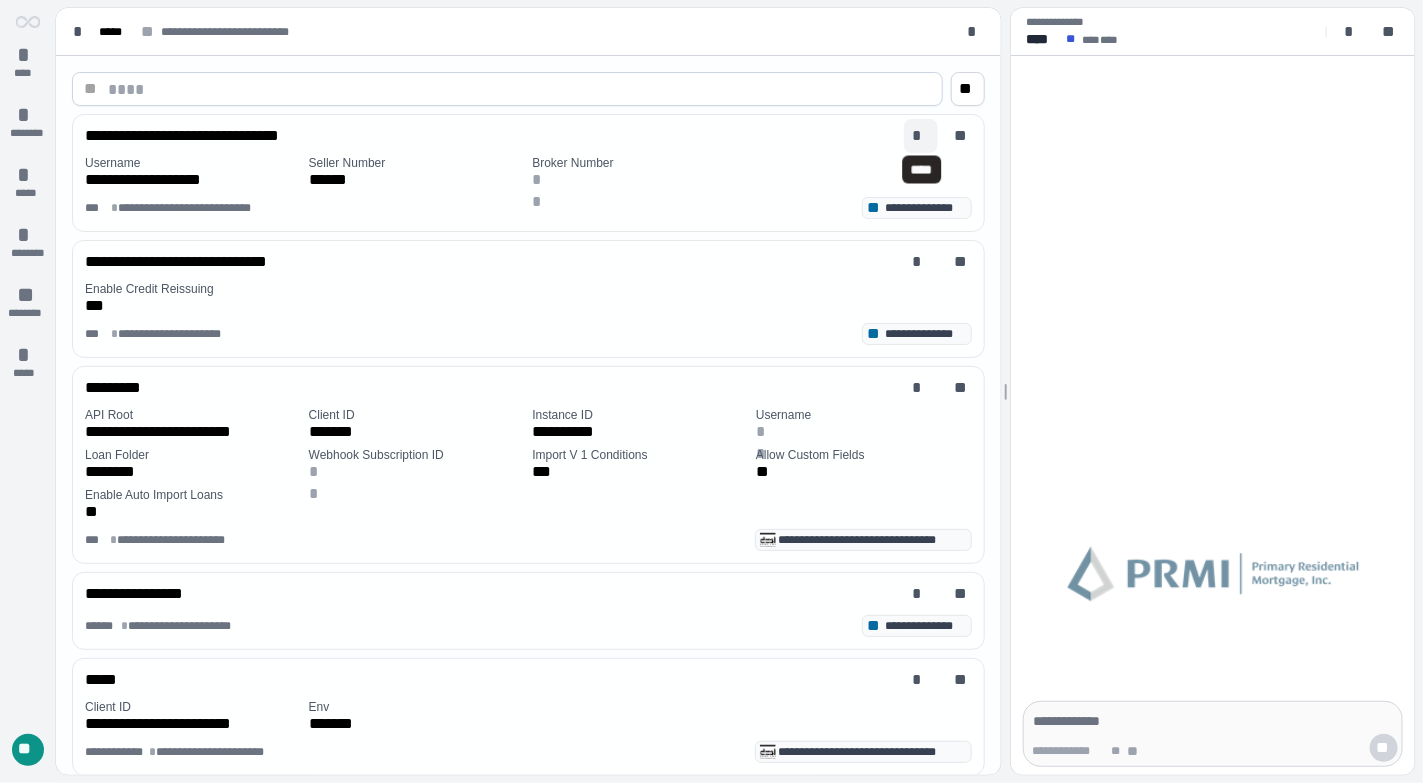 click on "*" at bounding box center [921, 136] 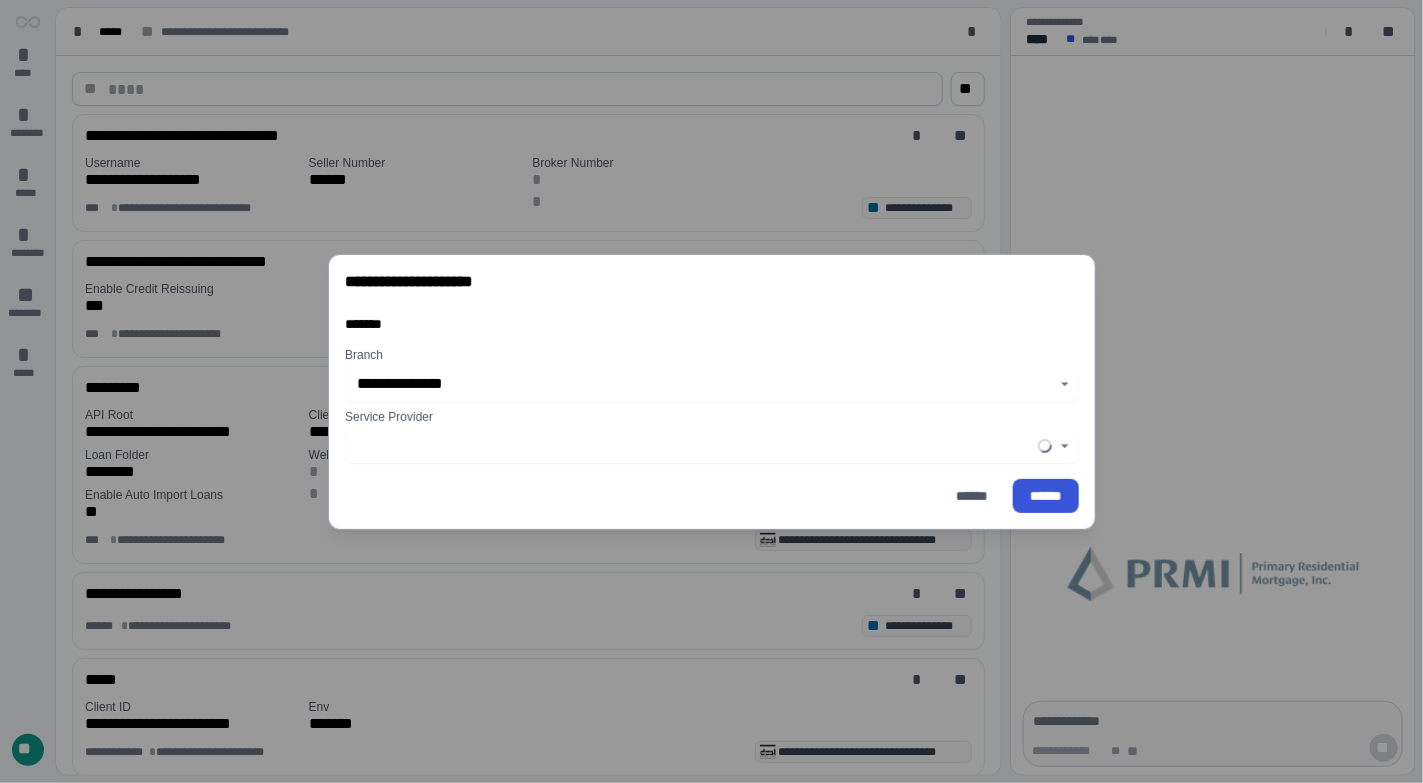 type on "**********" 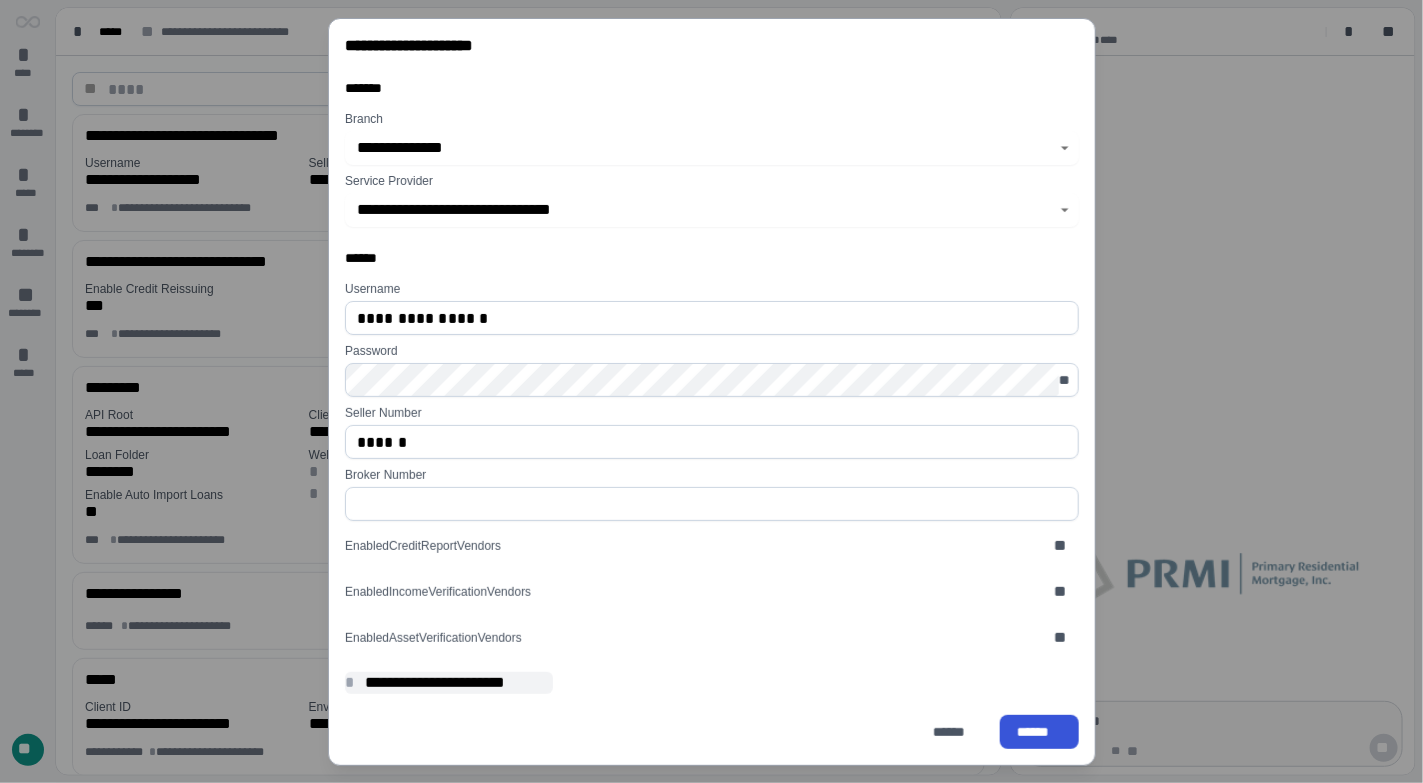 click on "*" at bounding box center (353, 683) 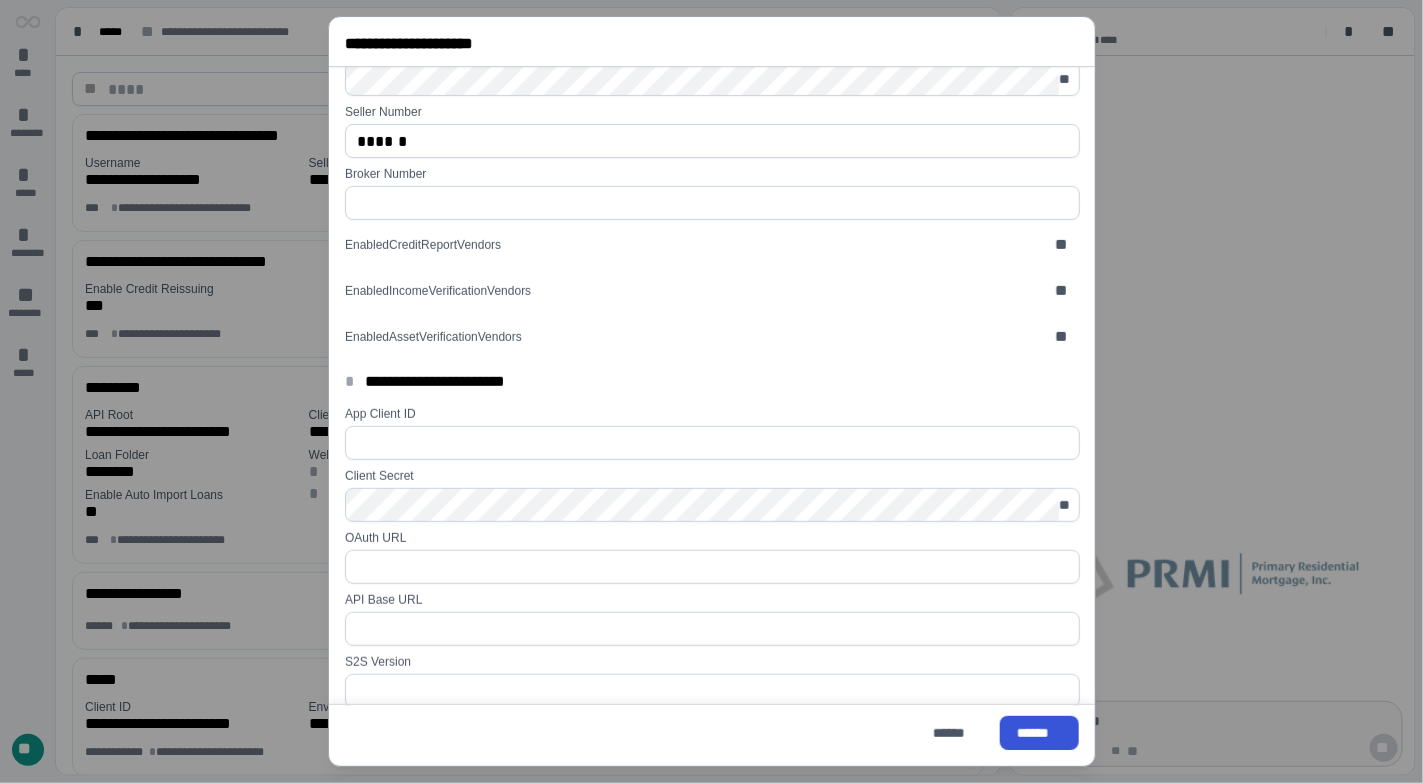 scroll, scrollTop: 302, scrollLeft: 0, axis: vertical 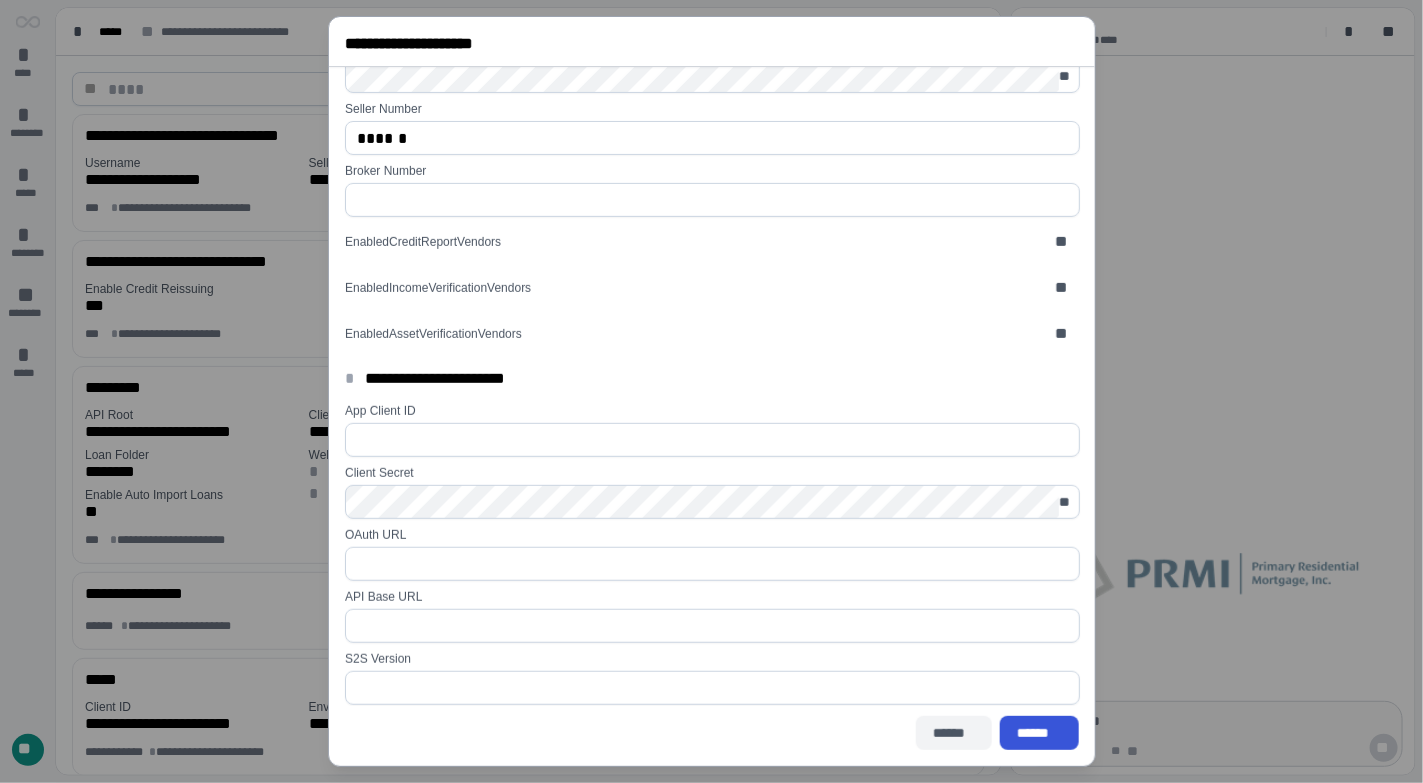 click on "******" at bounding box center [954, 733] 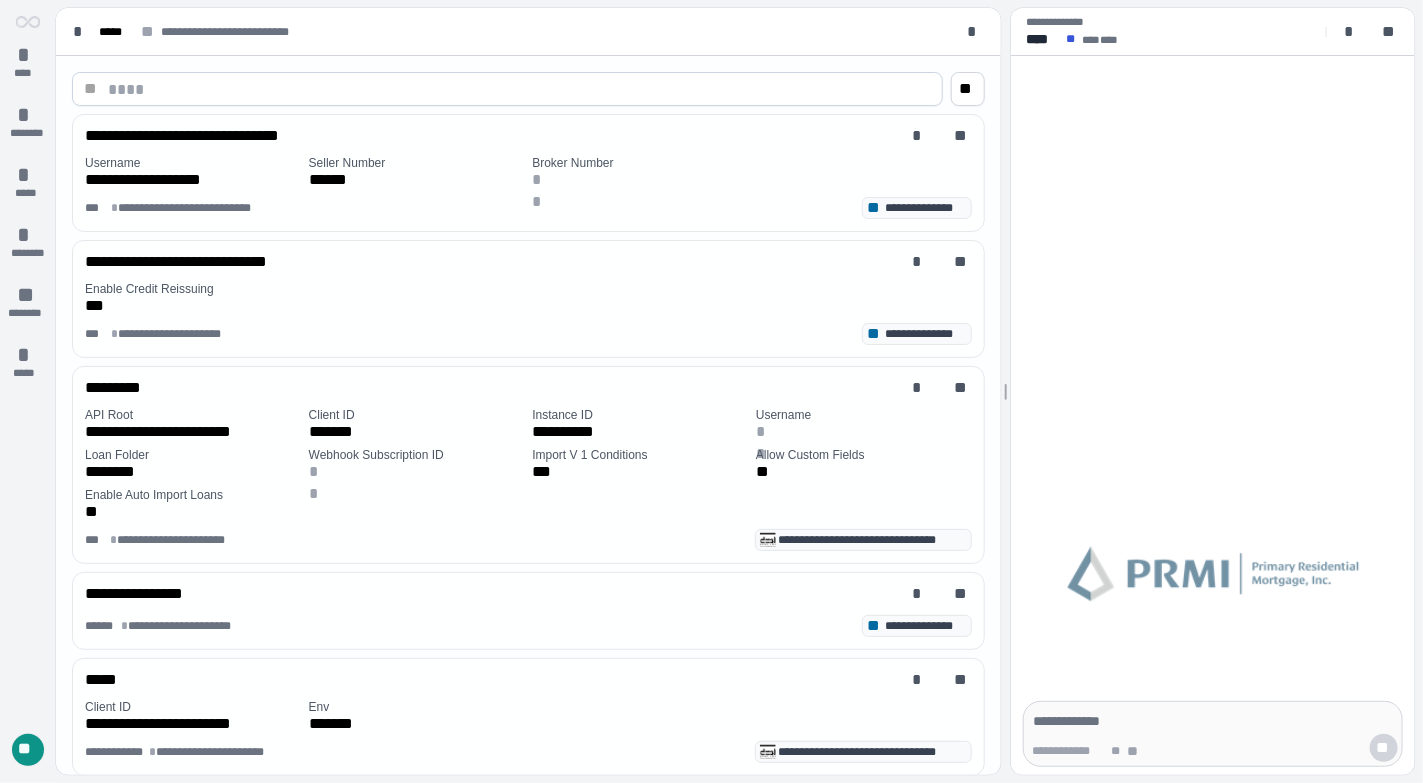 click on "**" at bounding box center [28, 751] 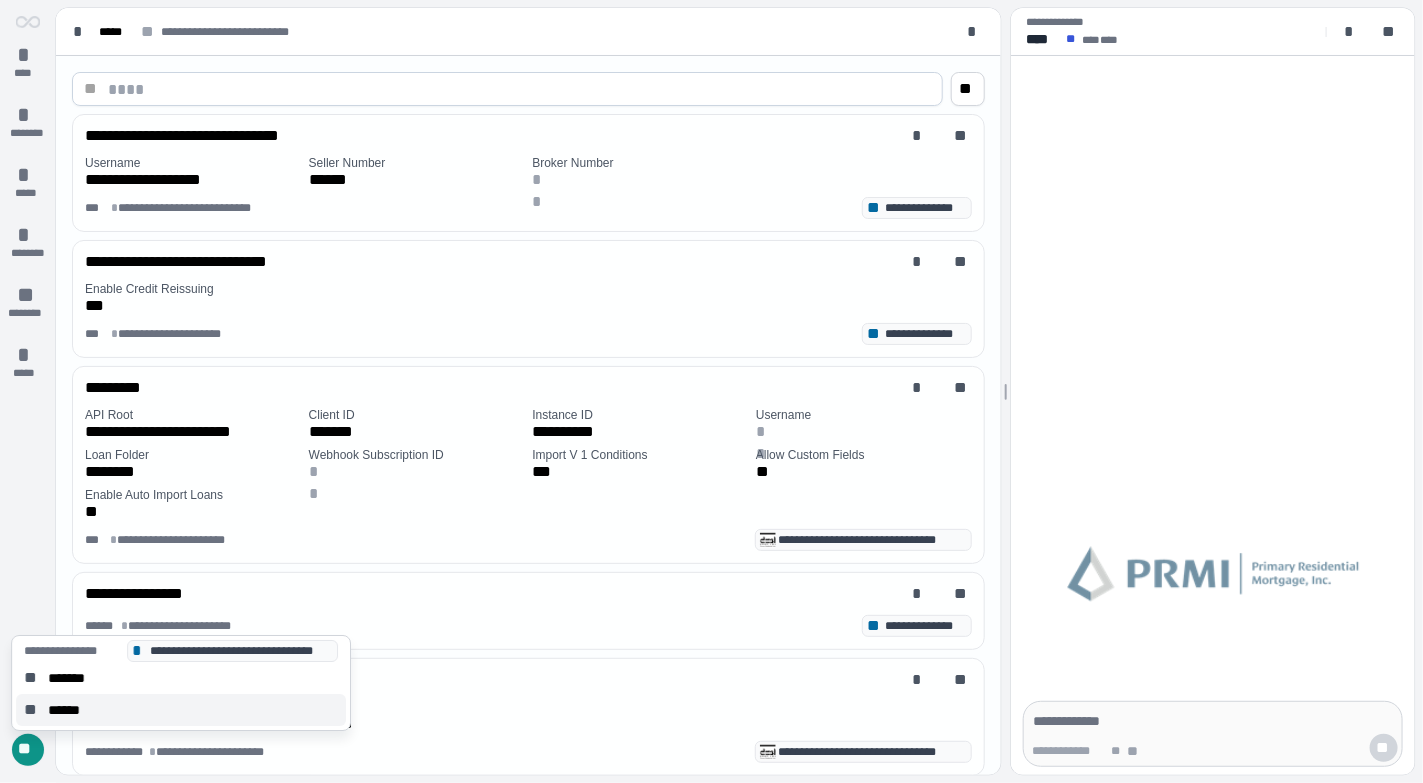 click on "******" at bounding box center (70, 710) 